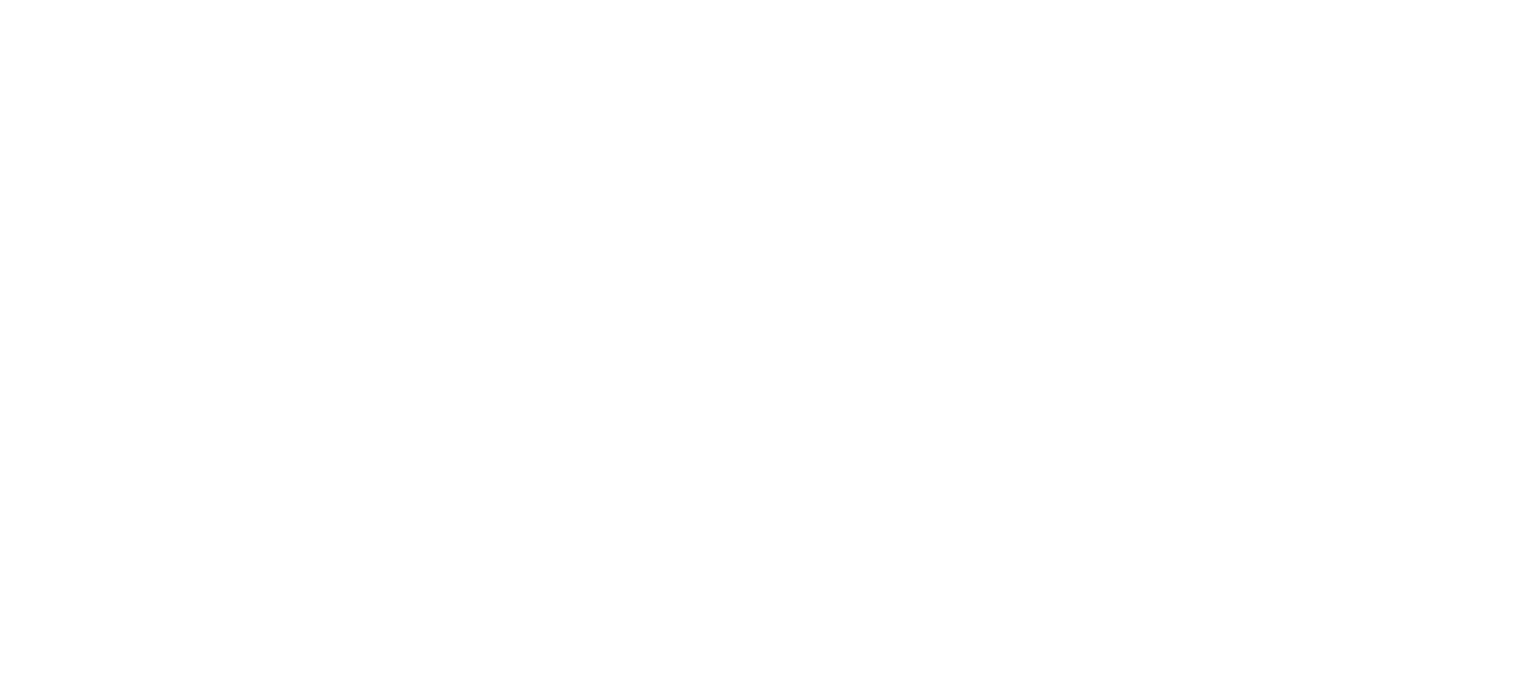 scroll, scrollTop: 0, scrollLeft: 0, axis: both 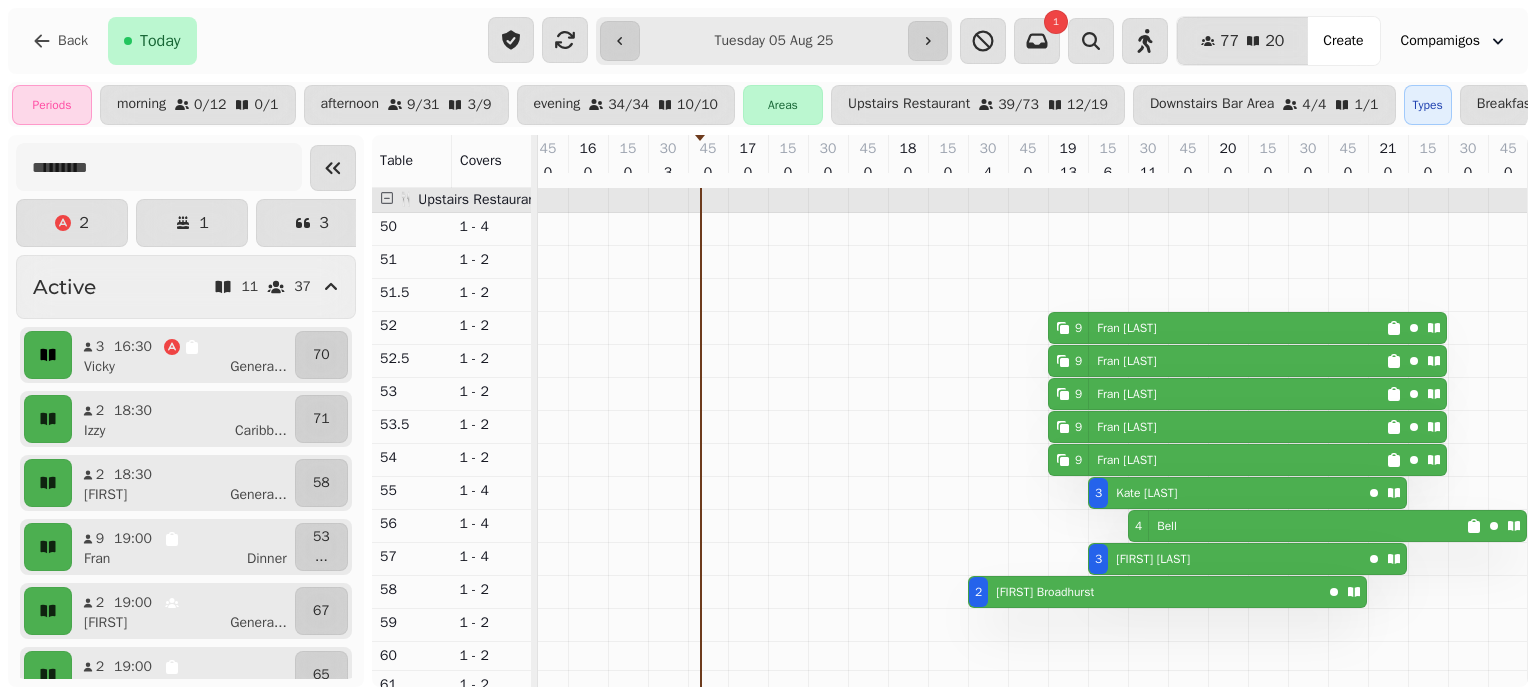 click 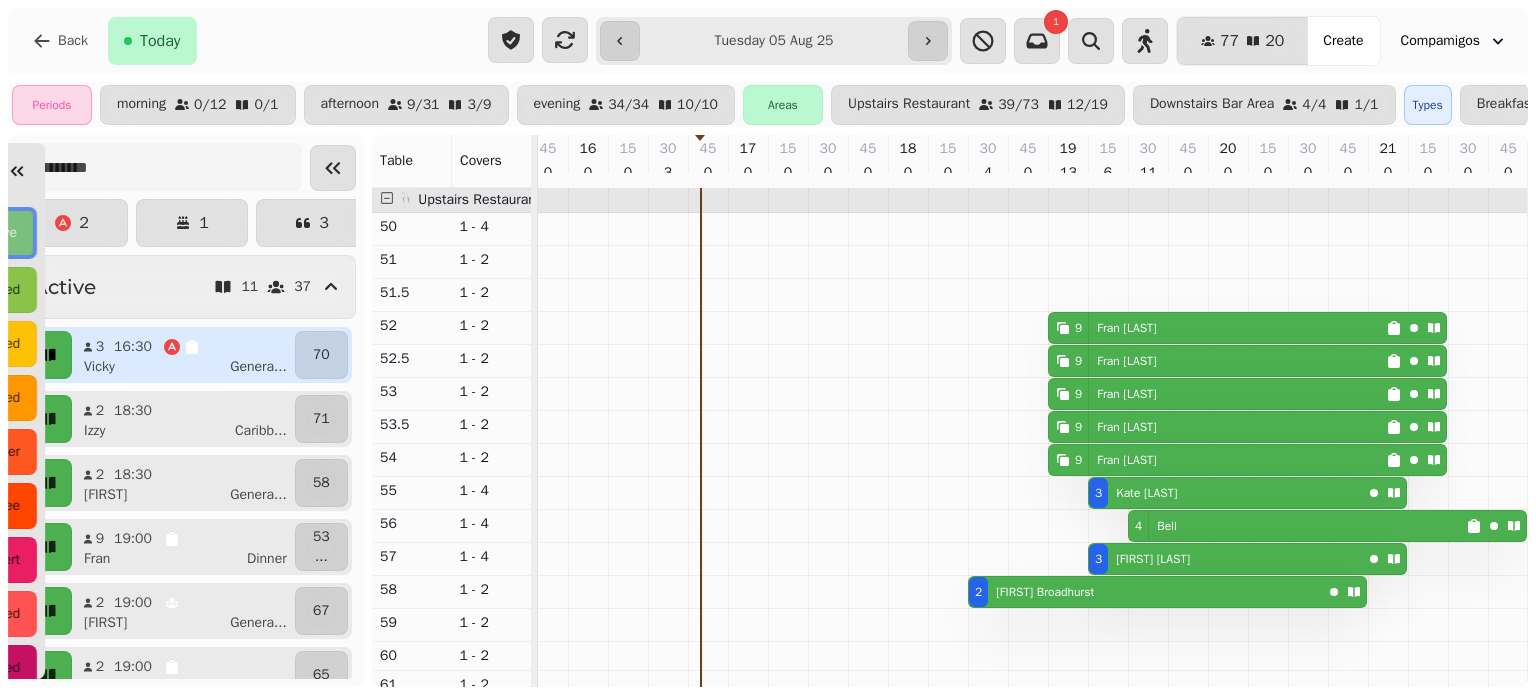 scroll, scrollTop: 0, scrollLeft: 945, axis: horizontal 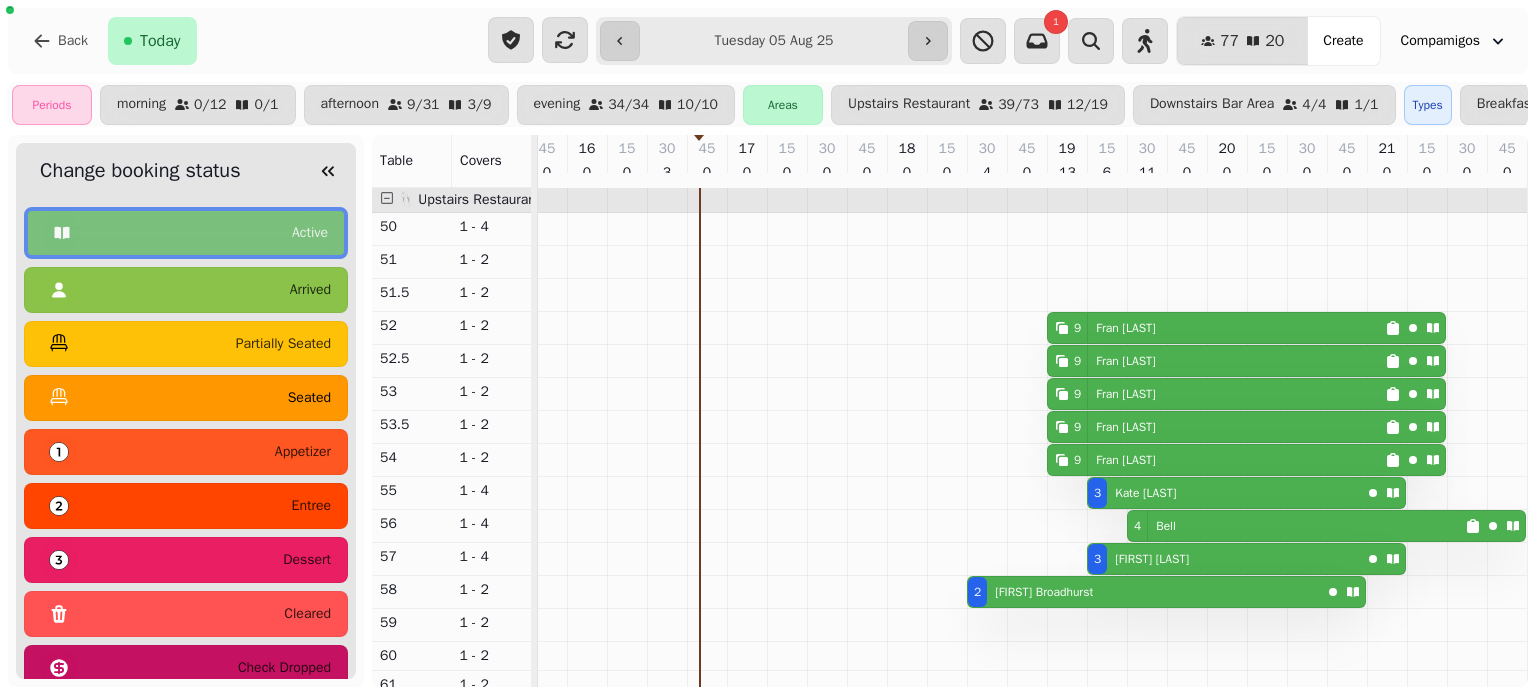 click on "seated" at bounding box center [186, 398] 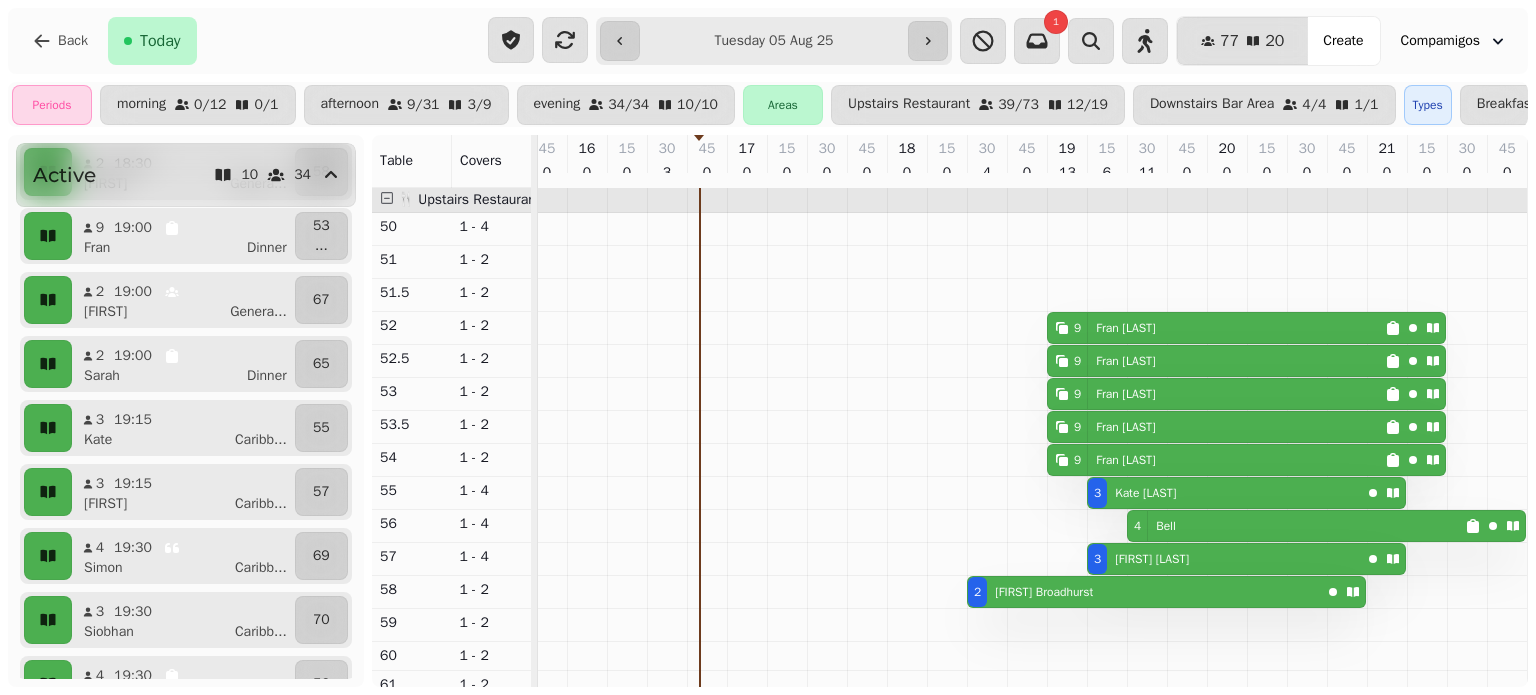 scroll, scrollTop: 222, scrollLeft: 0, axis: vertical 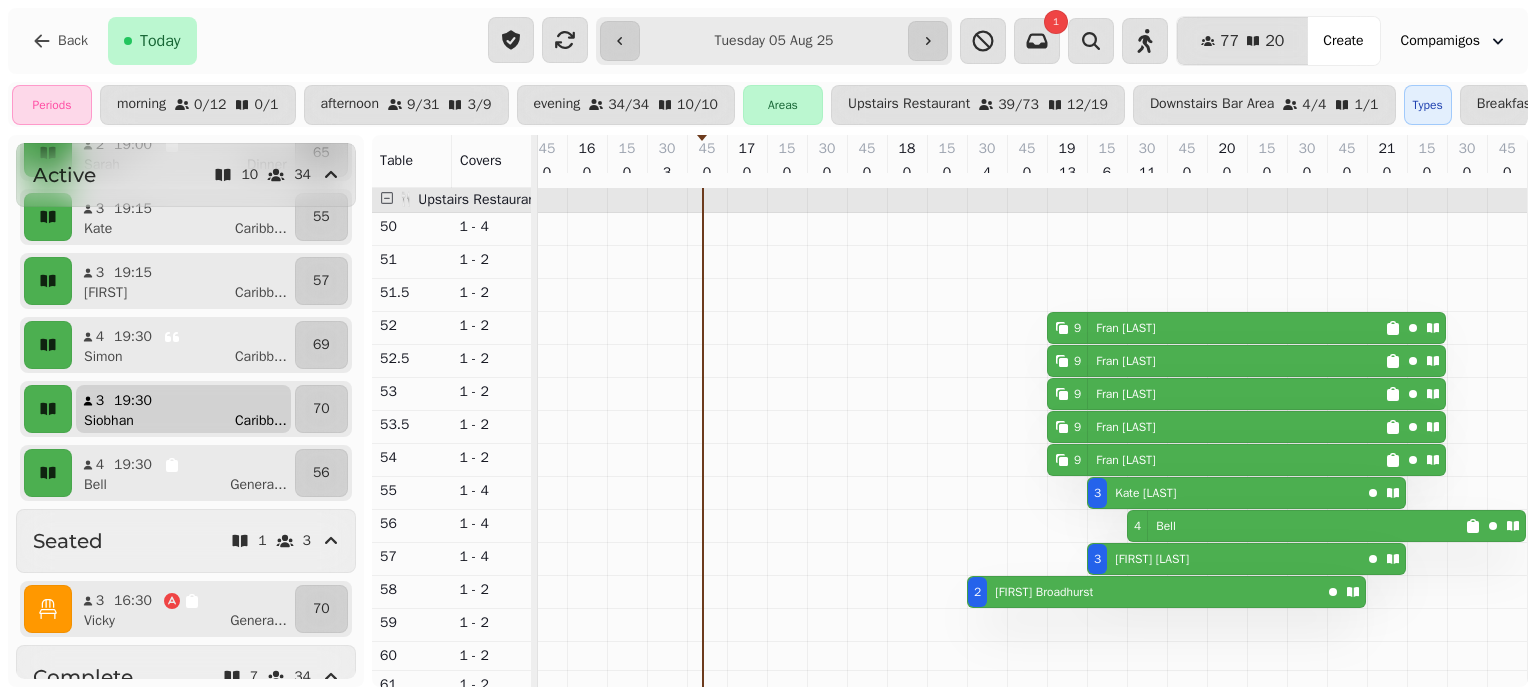 click on "[NAME] Caribb ..." at bounding box center [191, 421] 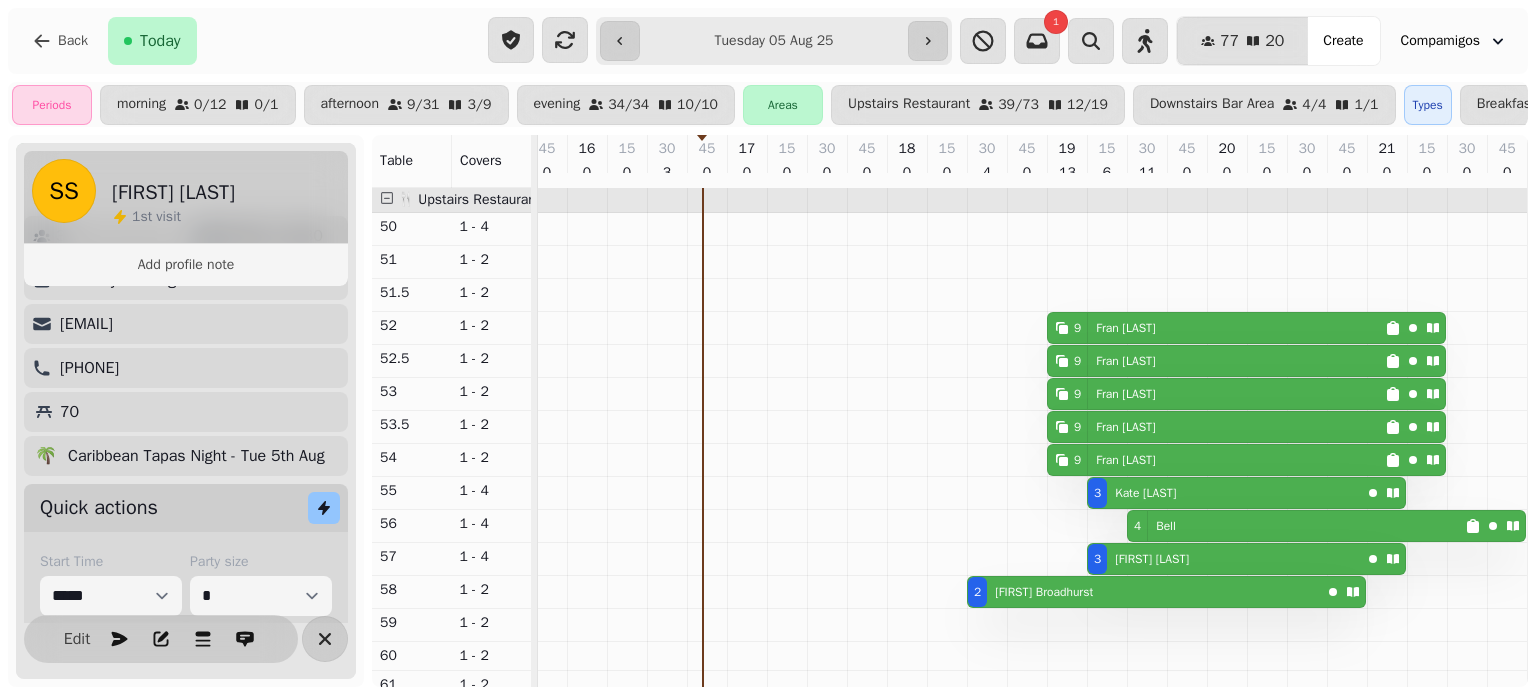 scroll, scrollTop: 0, scrollLeft: 0, axis: both 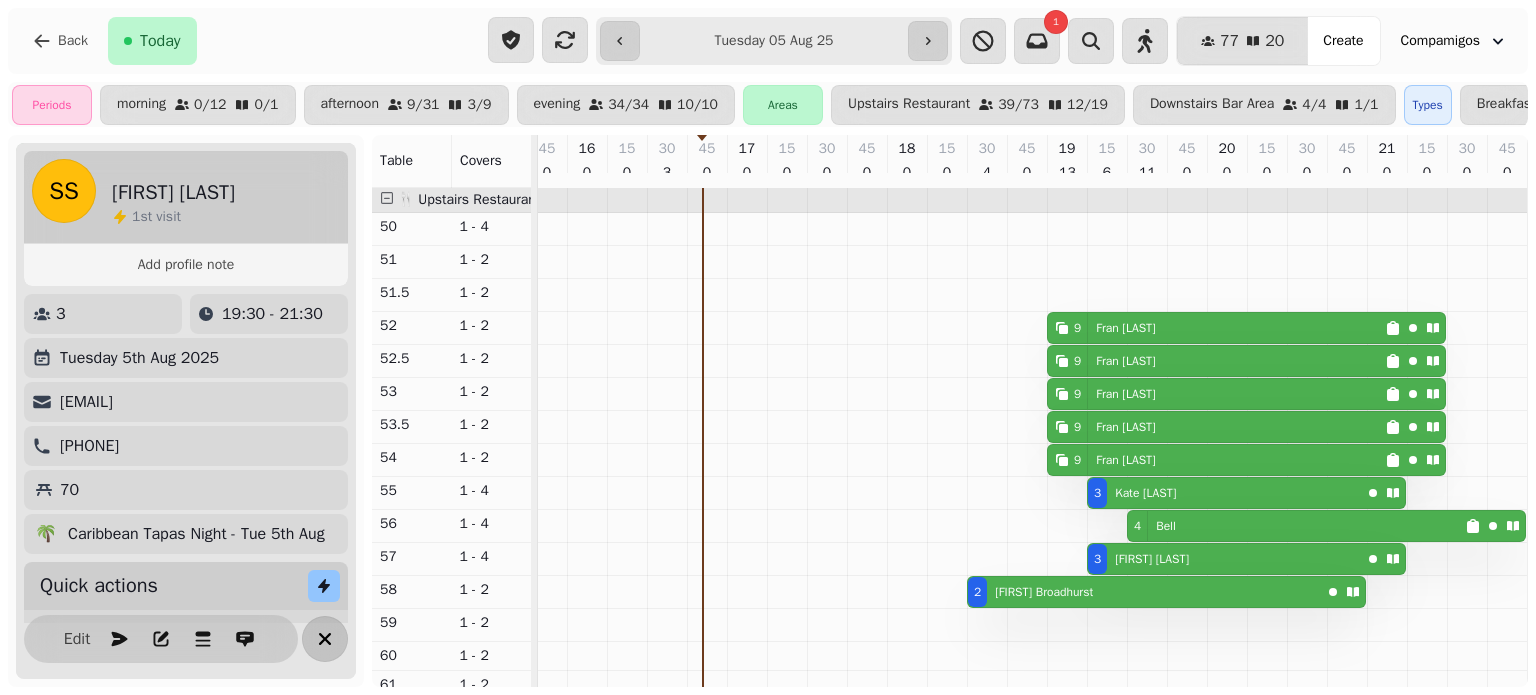 click 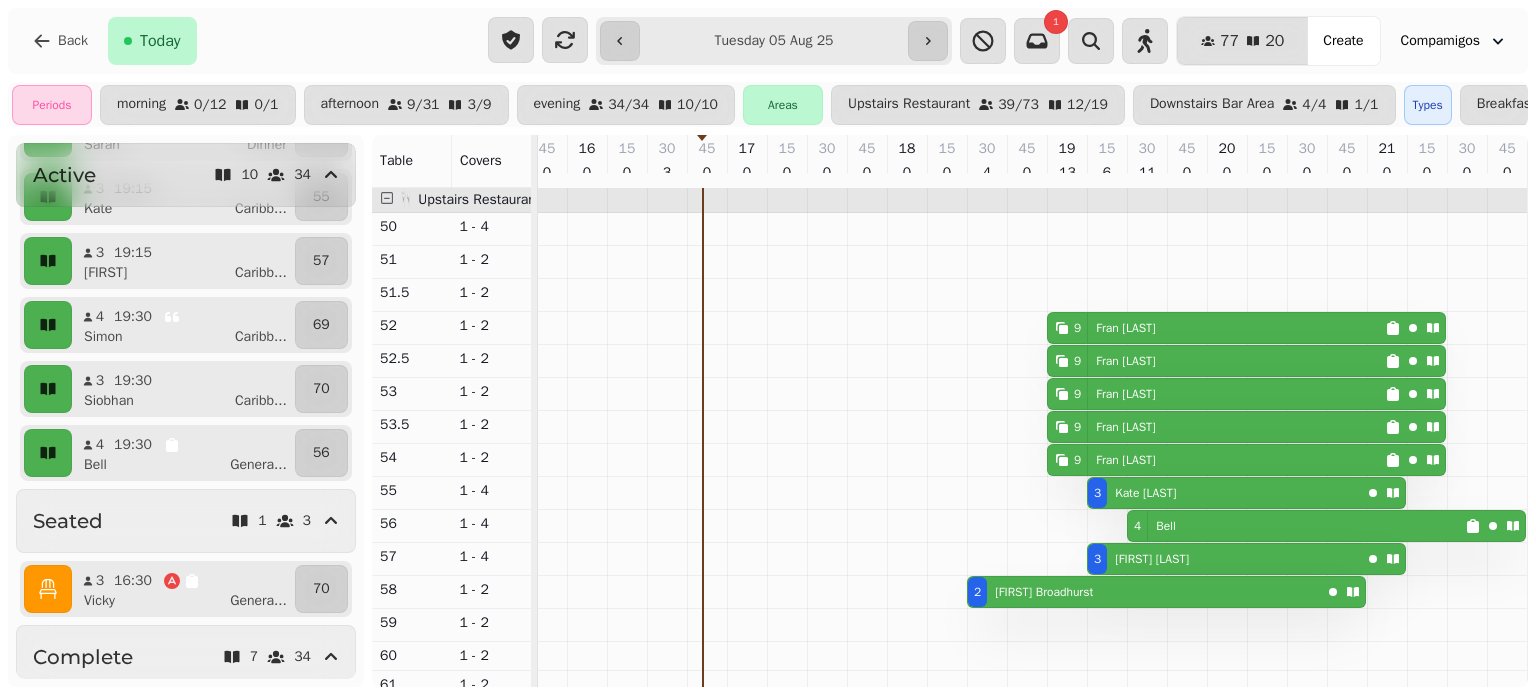 scroll, scrollTop: 422, scrollLeft: 0, axis: vertical 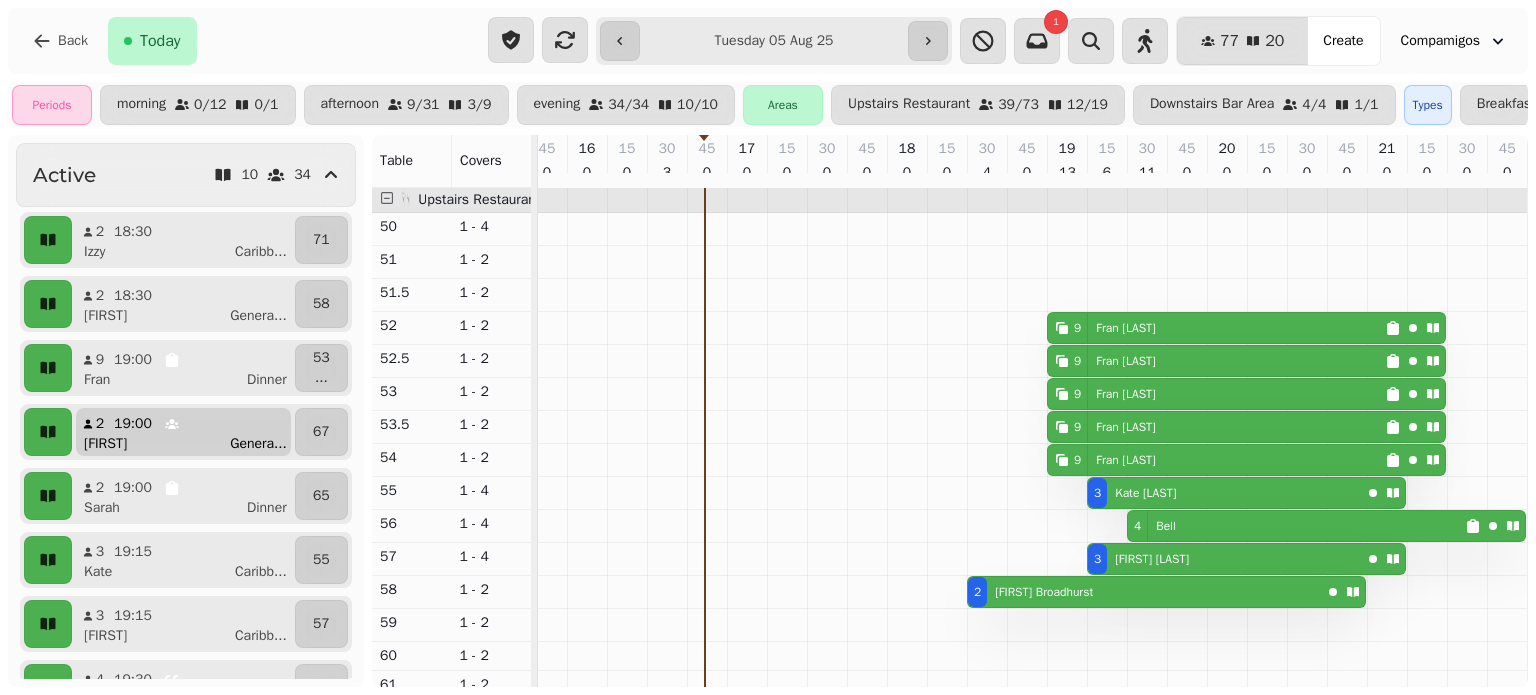 click on "2 [TIME] [NAME] Genera ..." at bounding box center [183, 432] 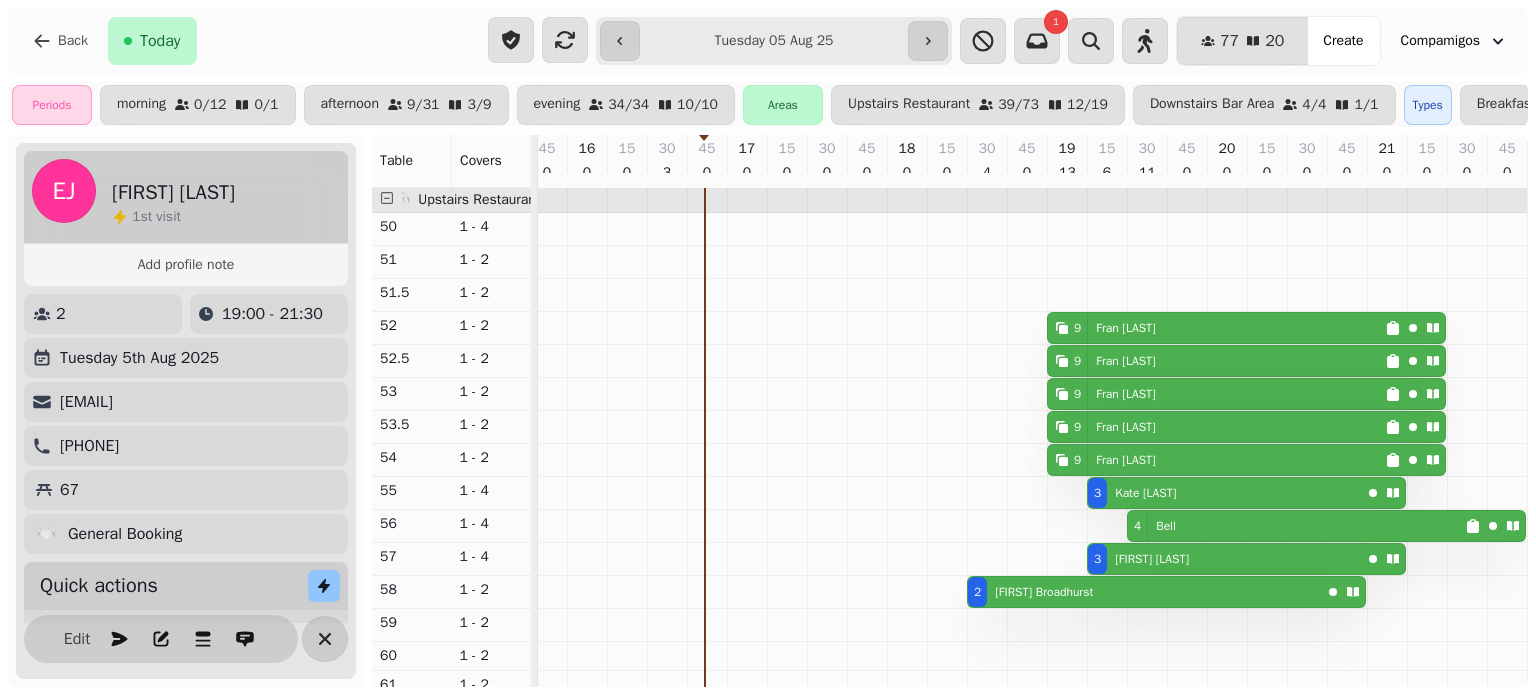drag, startPoint x: 324, startPoint y: 624, endPoint x: 329, endPoint y: 542, distance: 82.1523 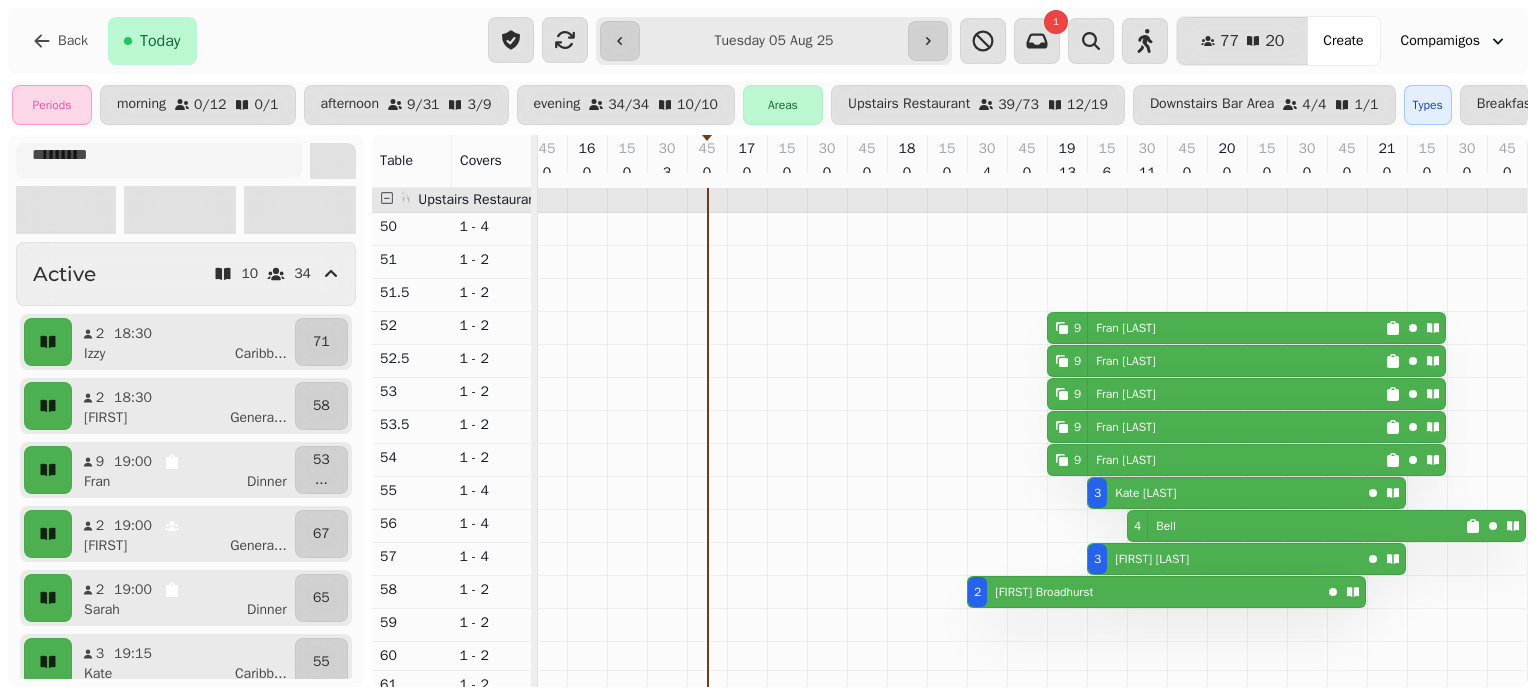 scroll, scrollTop: 0, scrollLeft: 0, axis: both 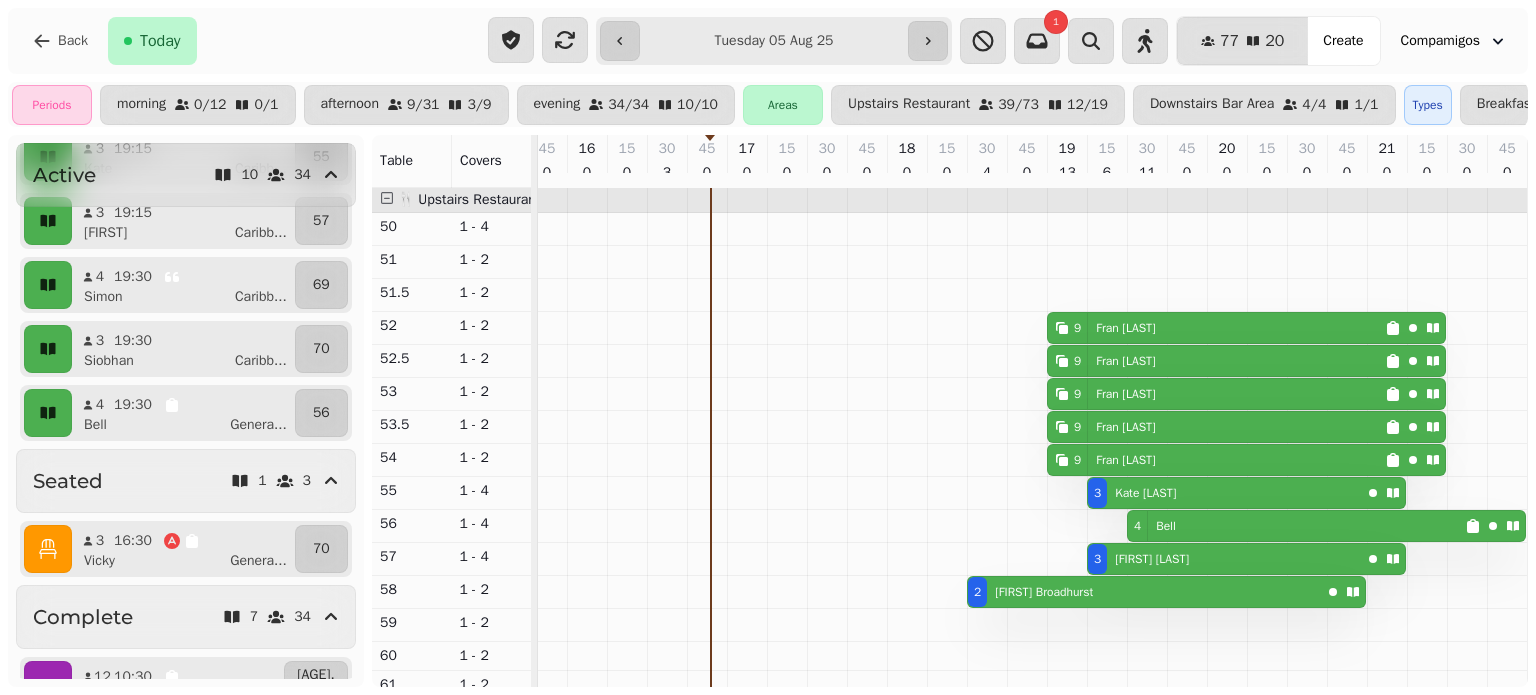 drag, startPoint x: 364, startPoint y: 436, endPoint x: 364, endPoint y: 461, distance: 25 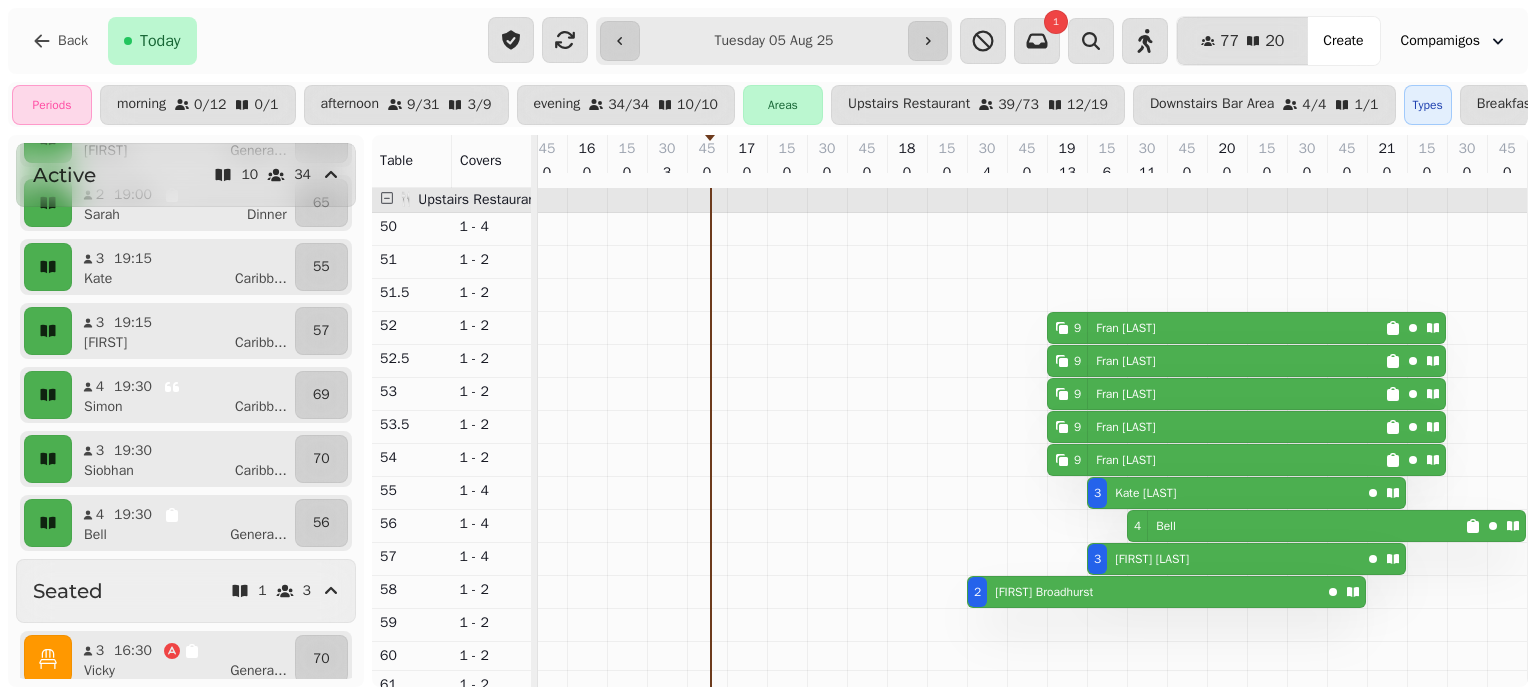 scroll, scrollTop: 400, scrollLeft: 0, axis: vertical 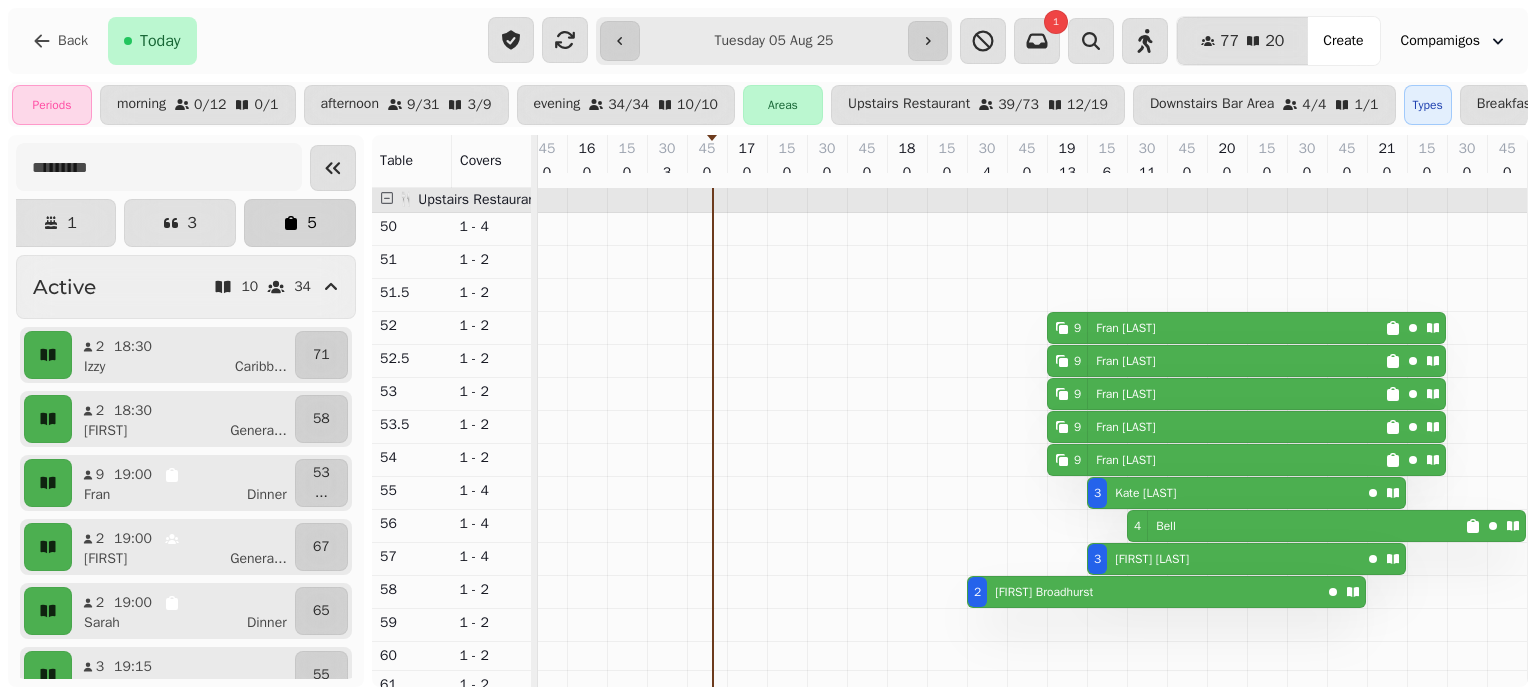 click on "5" at bounding box center [300, 223] 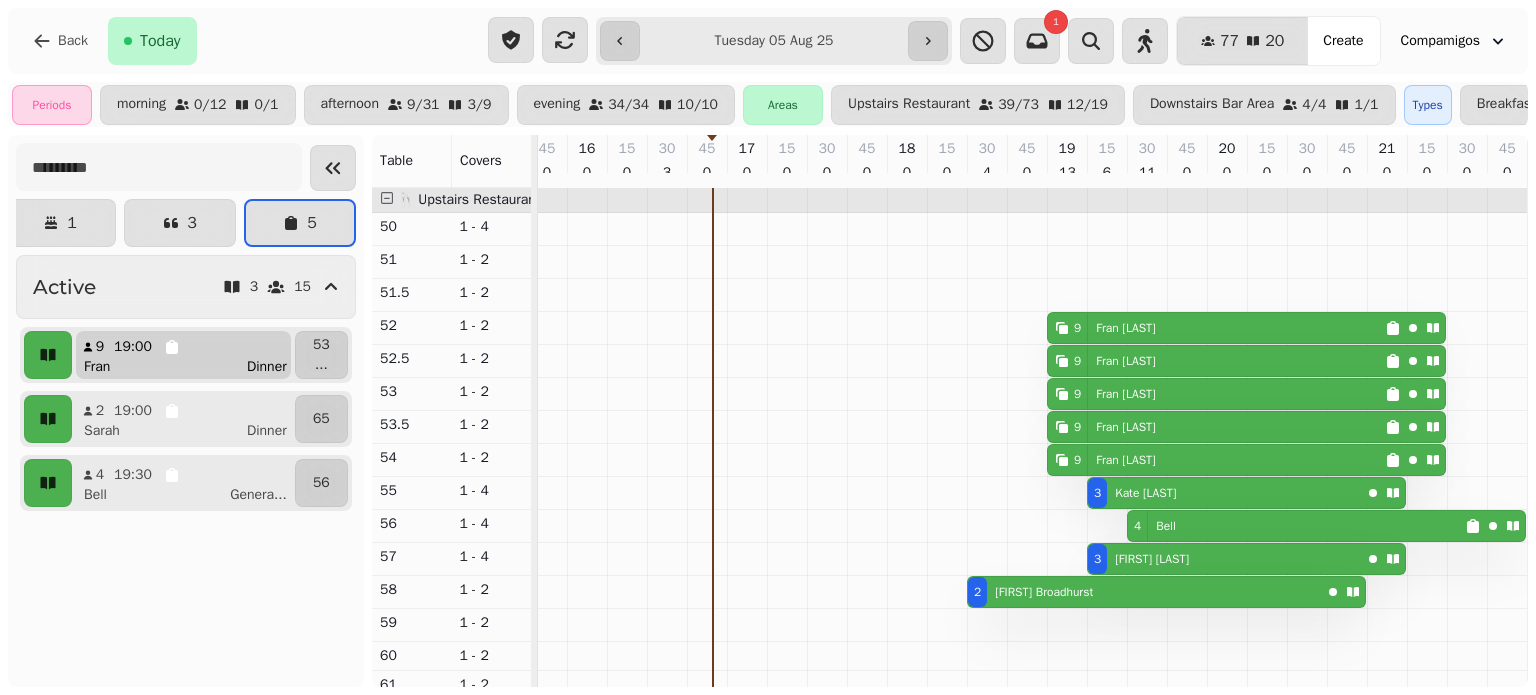 click on "9 [TIME] [NAME] Dinner" at bounding box center [183, 355] 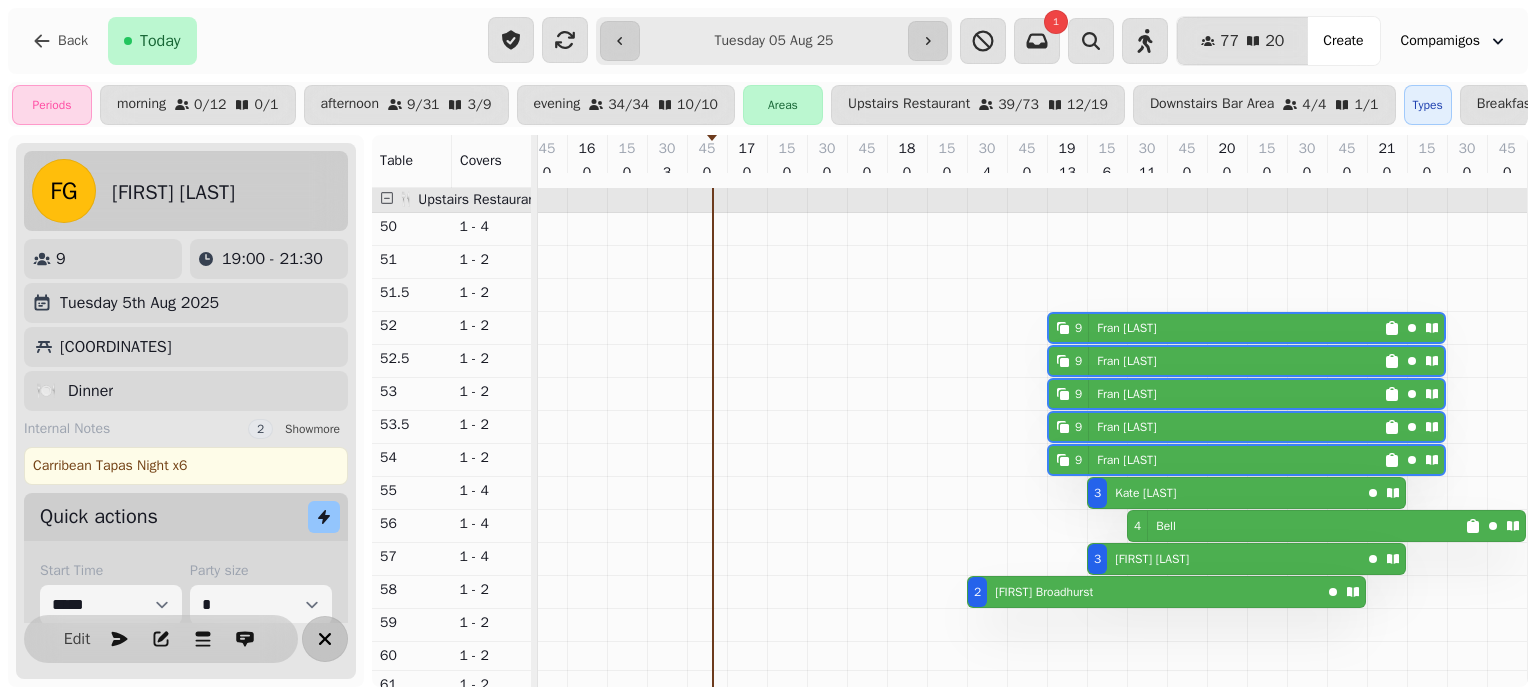 click 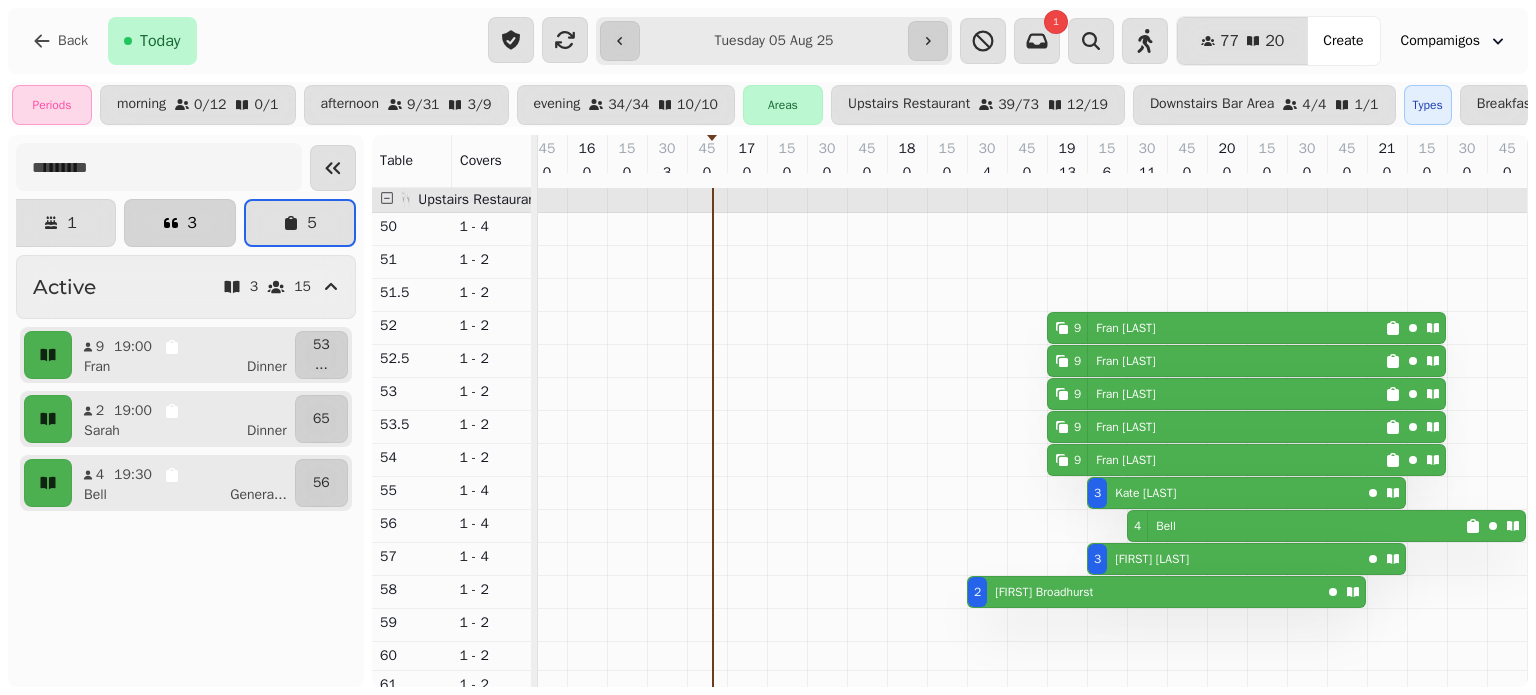 click on "3" at bounding box center (180, 223) 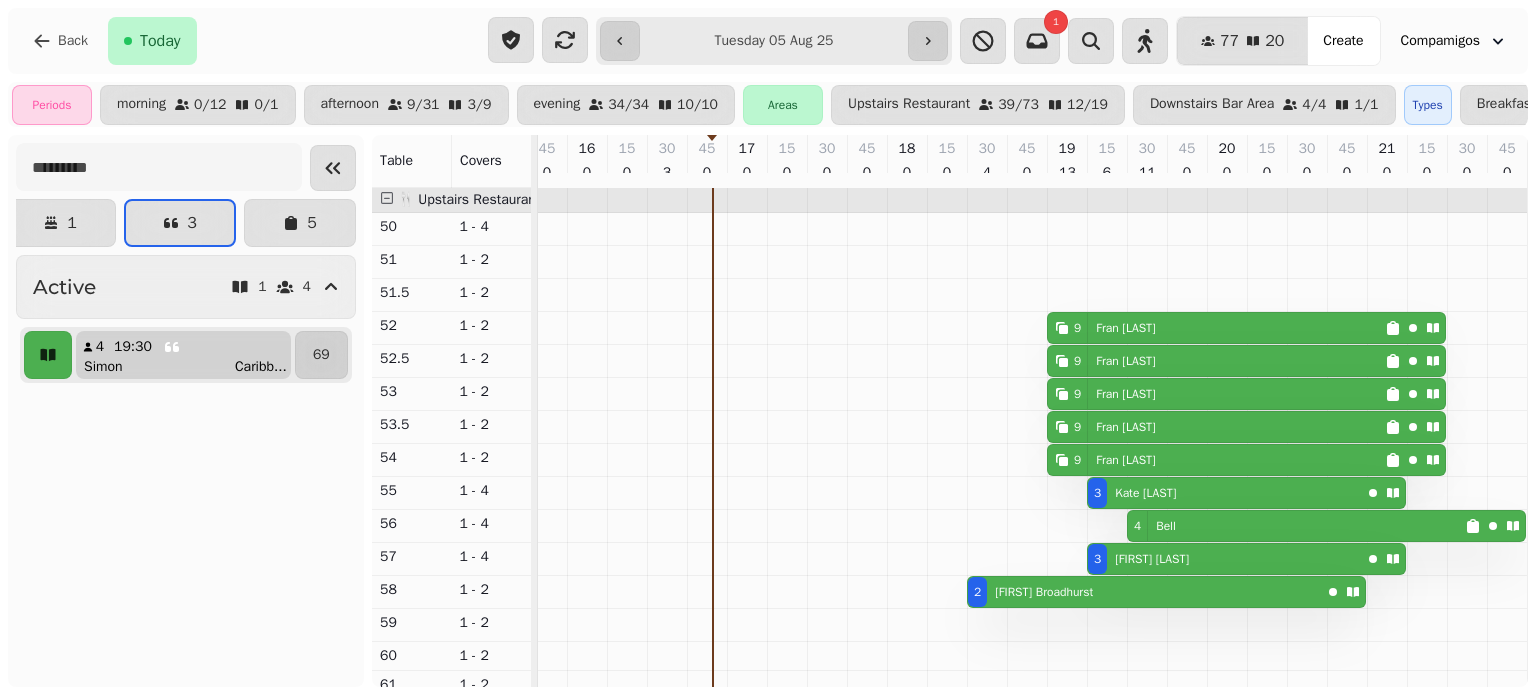 click on "[TIME] [NAME] Caribb ..." at bounding box center [183, 355] 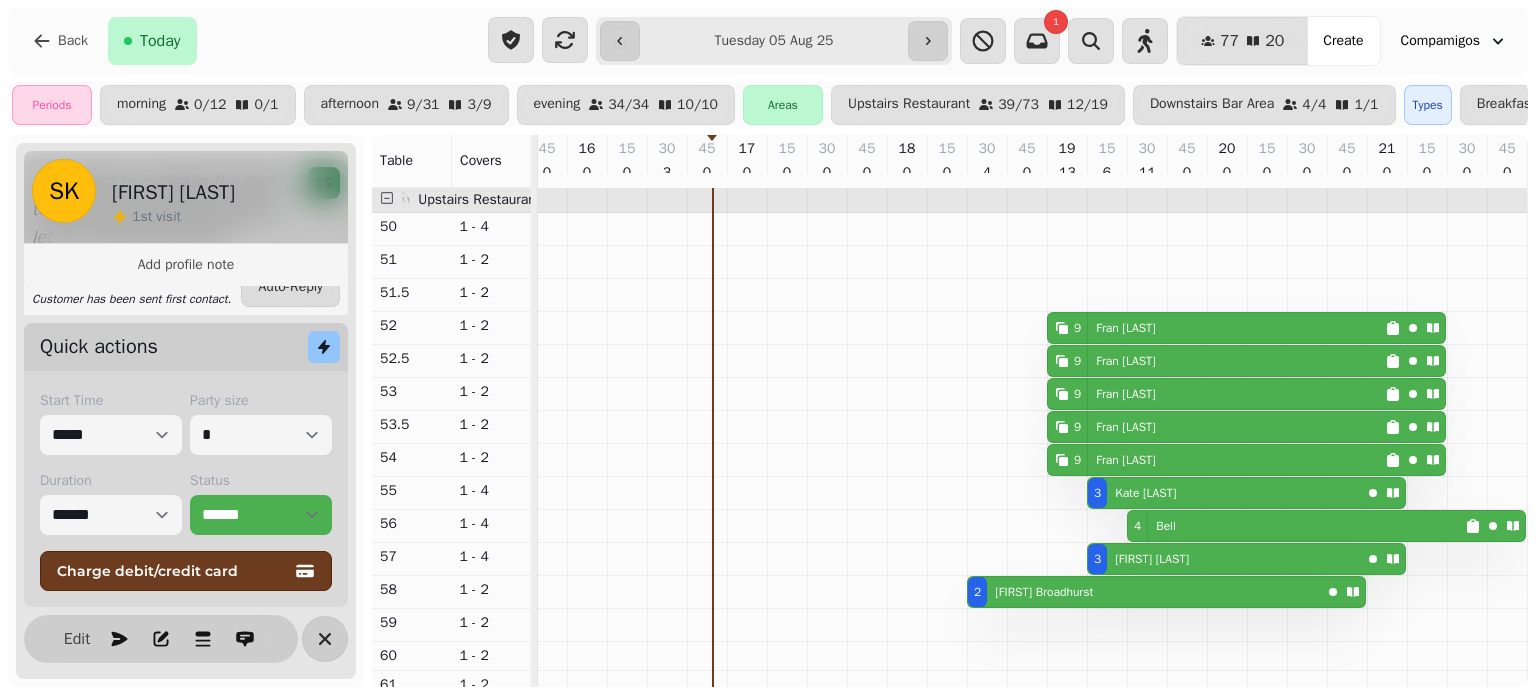 scroll, scrollTop: 312, scrollLeft: 0, axis: vertical 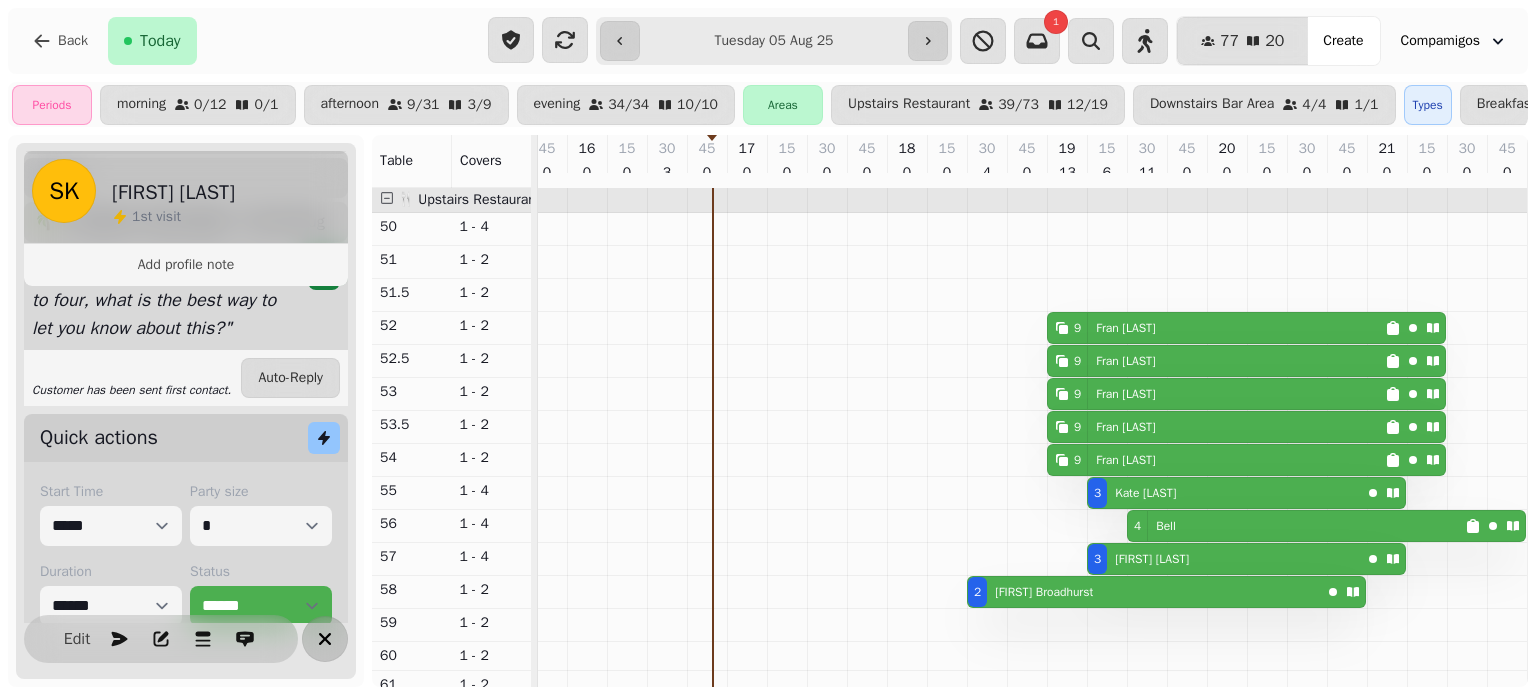 click 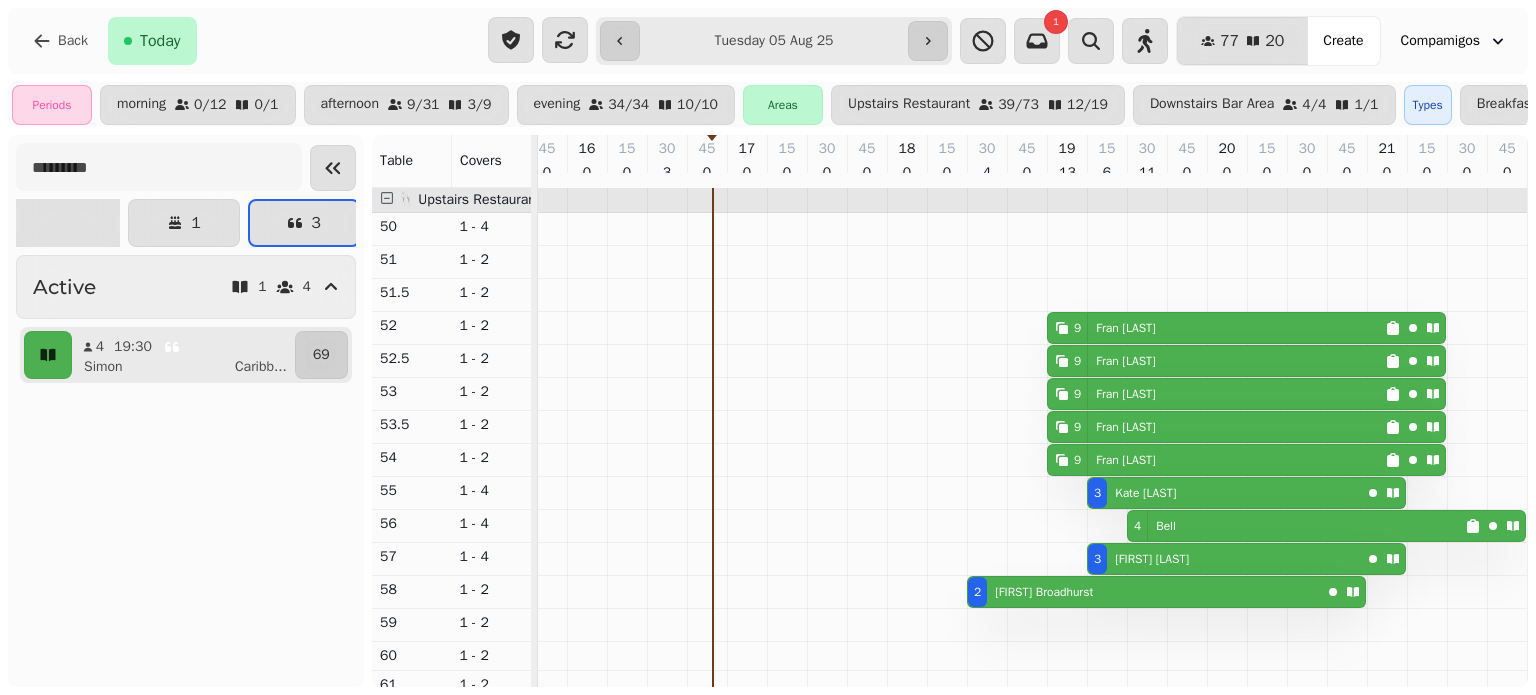 scroll, scrollTop: 0, scrollLeft: 0, axis: both 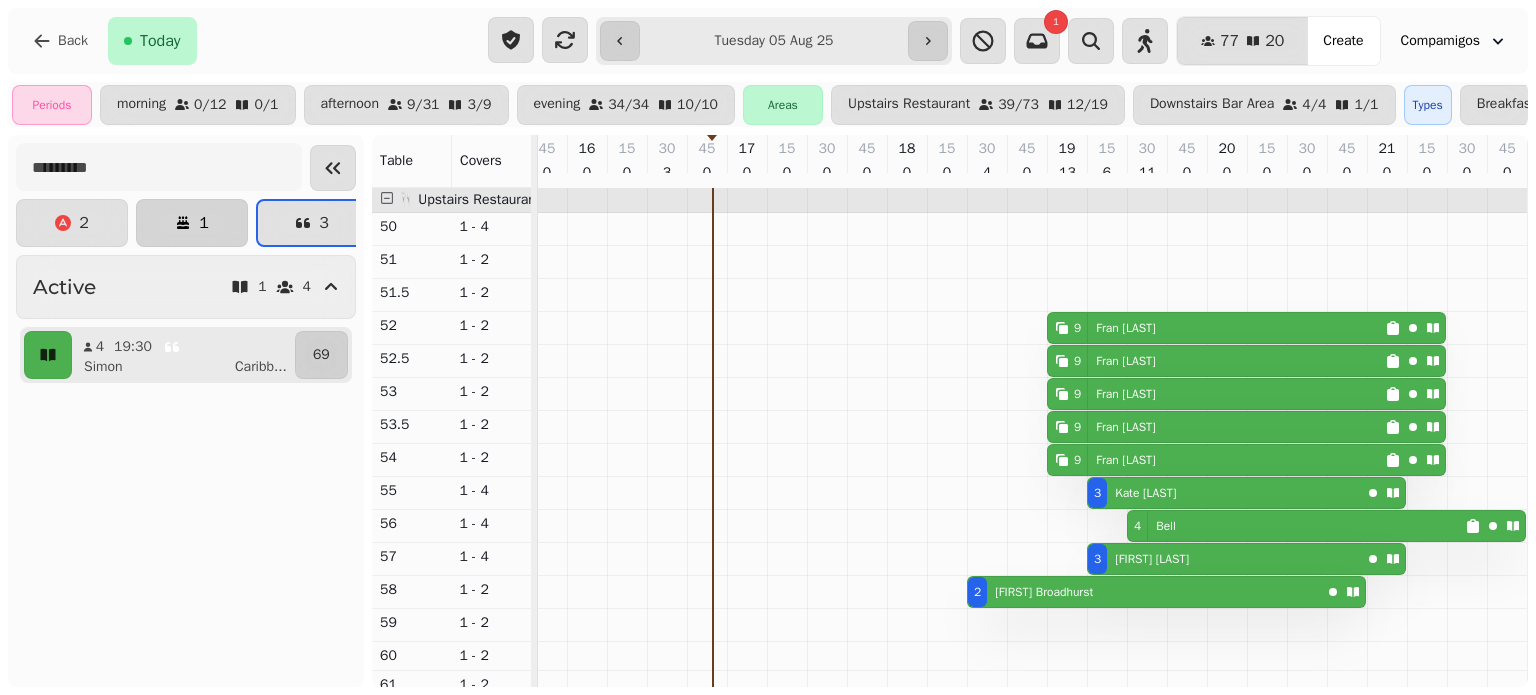 click 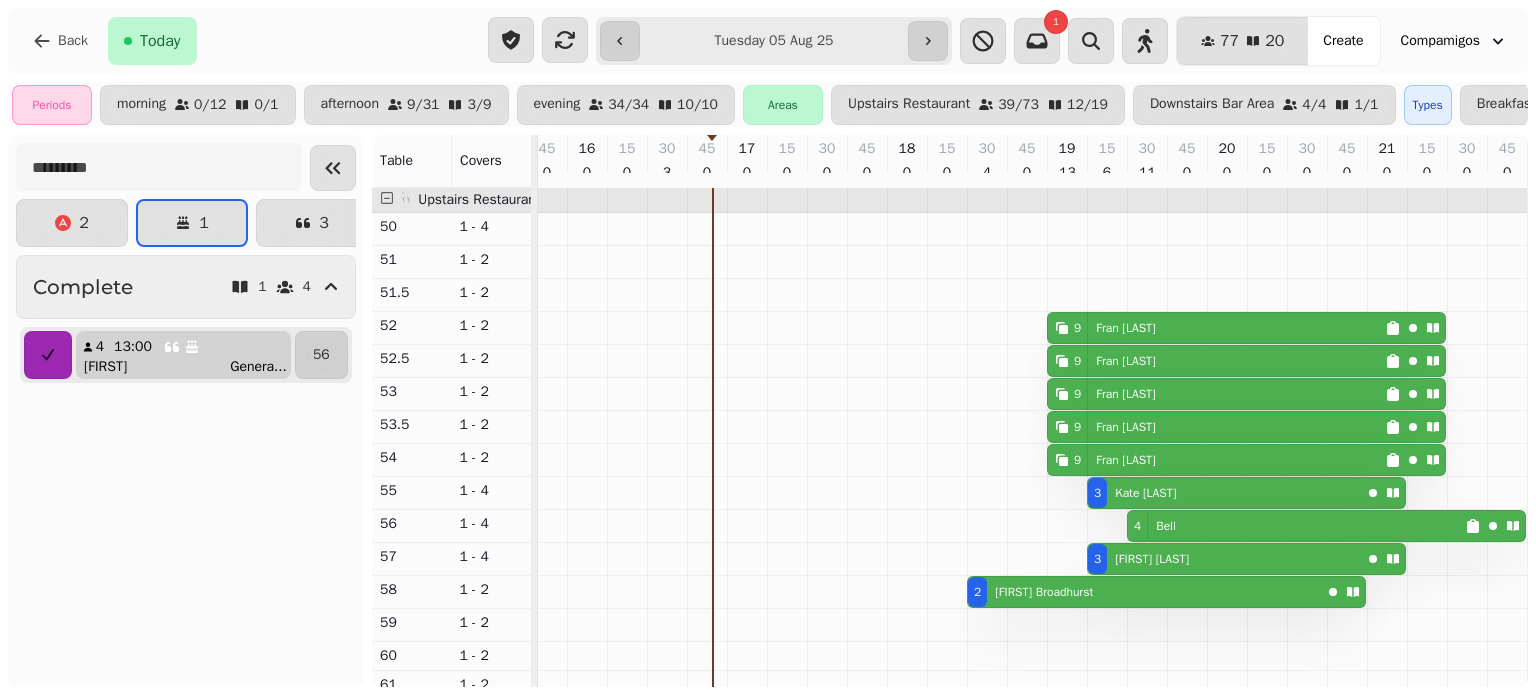 click on "4 [TIME] [FIRST] Genera ..." at bounding box center (183, 355) 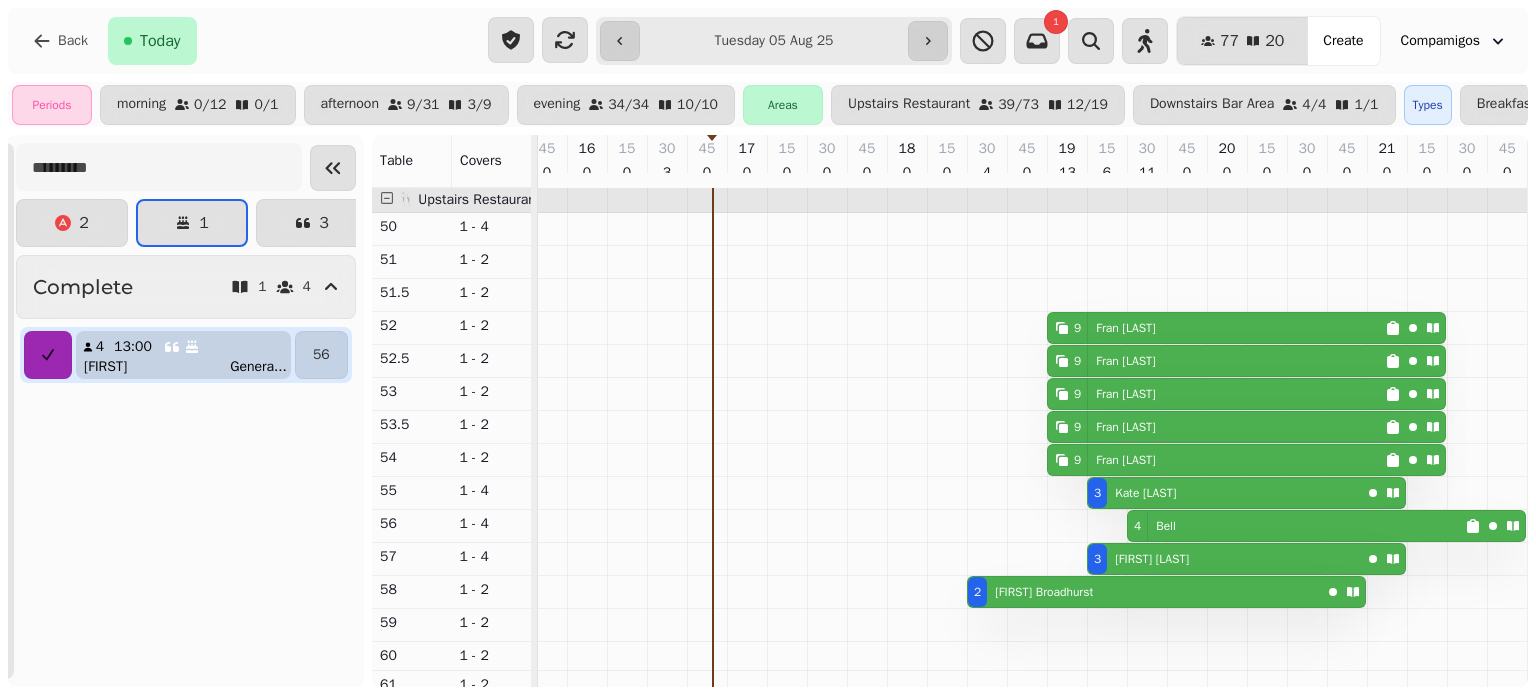 scroll, scrollTop: 0, scrollLeft: 467, axis: horizontal 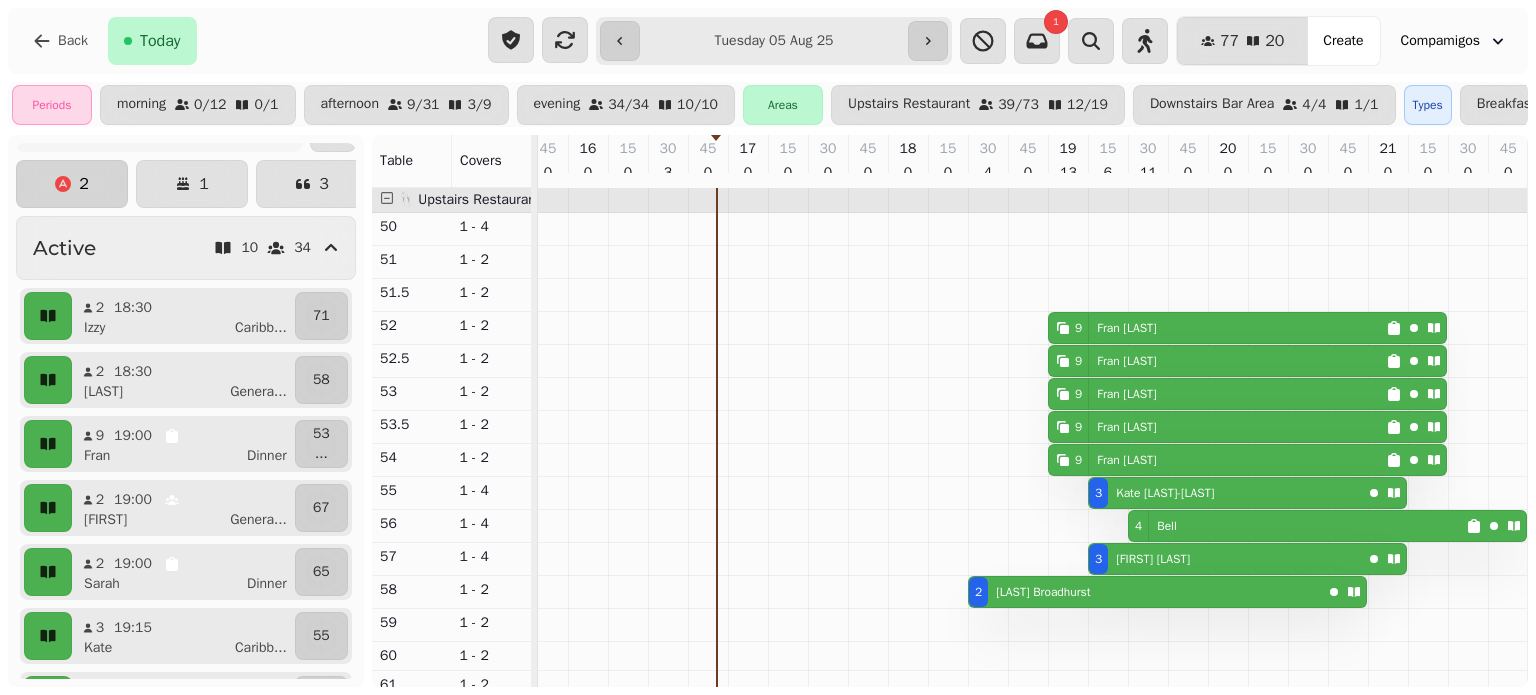 click on "2" at bounding box center (72, 184) 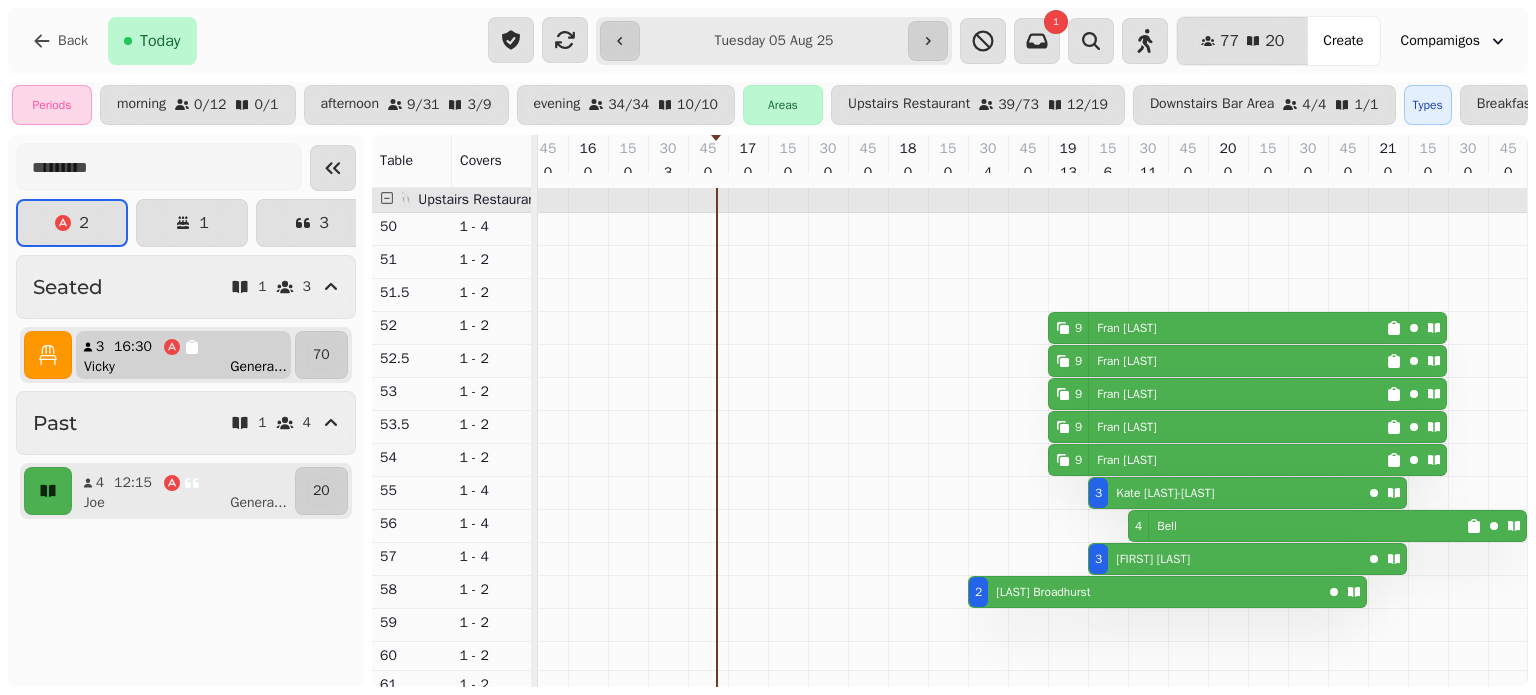 click on "16:30" at bounding box center [157, 347] 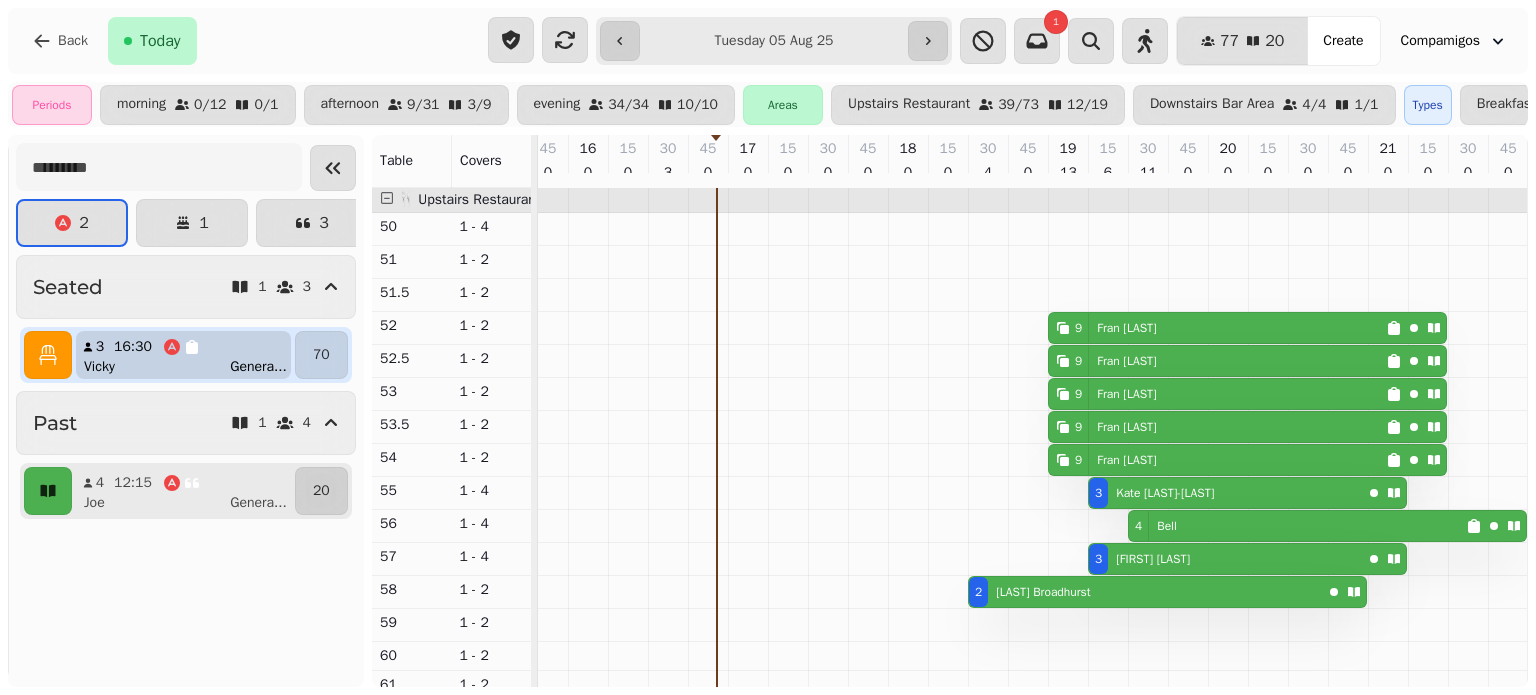 scroll, scrollTop: 0, scrollLeft: 945, axis: horizontal 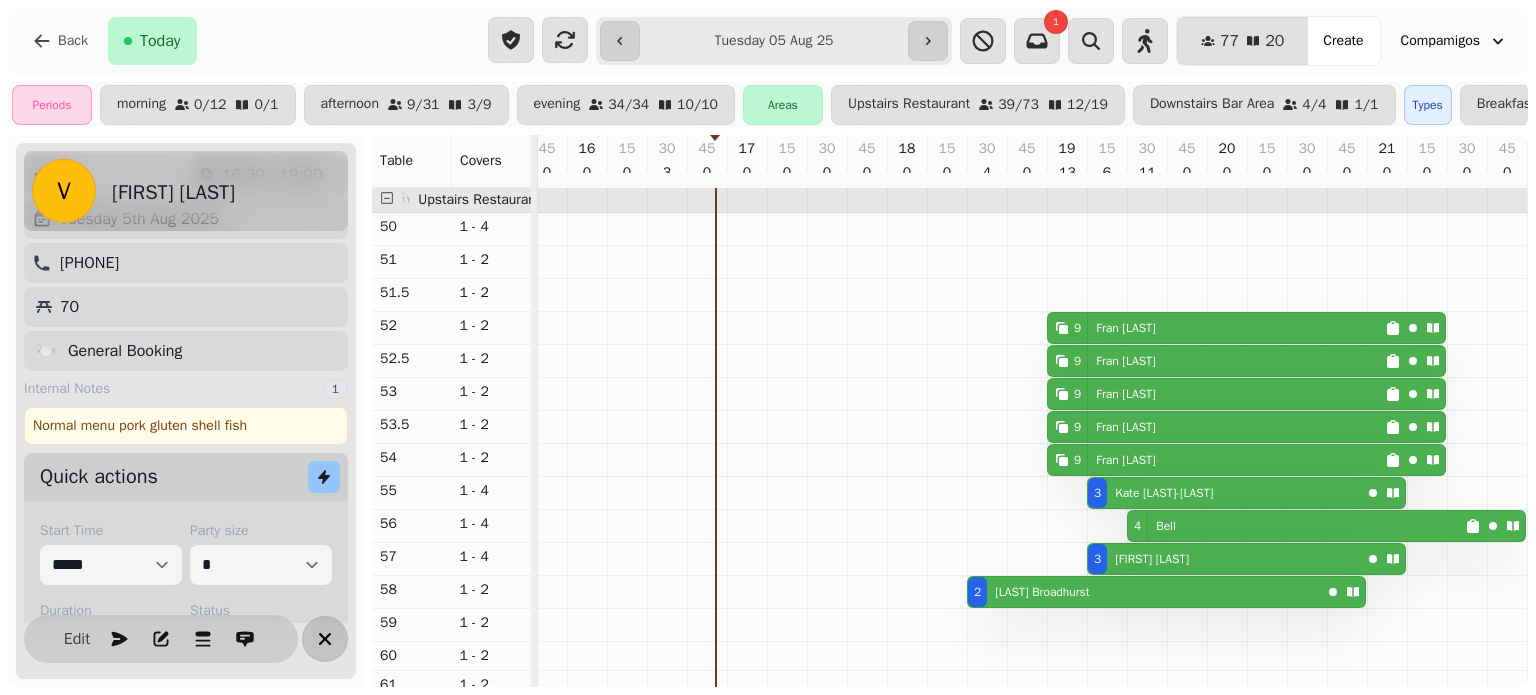click 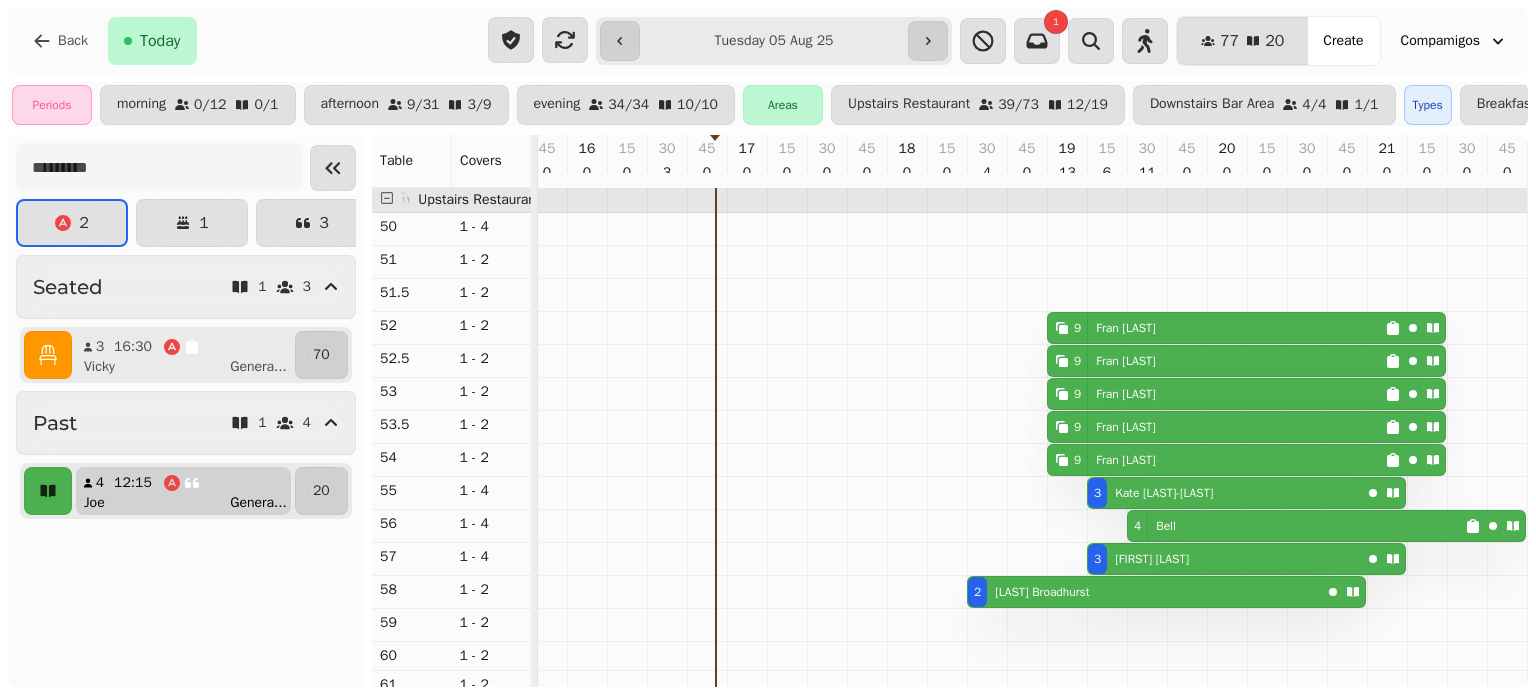 click on "4 12:15 Joe Genera ..." at bounding box center (183, 491) 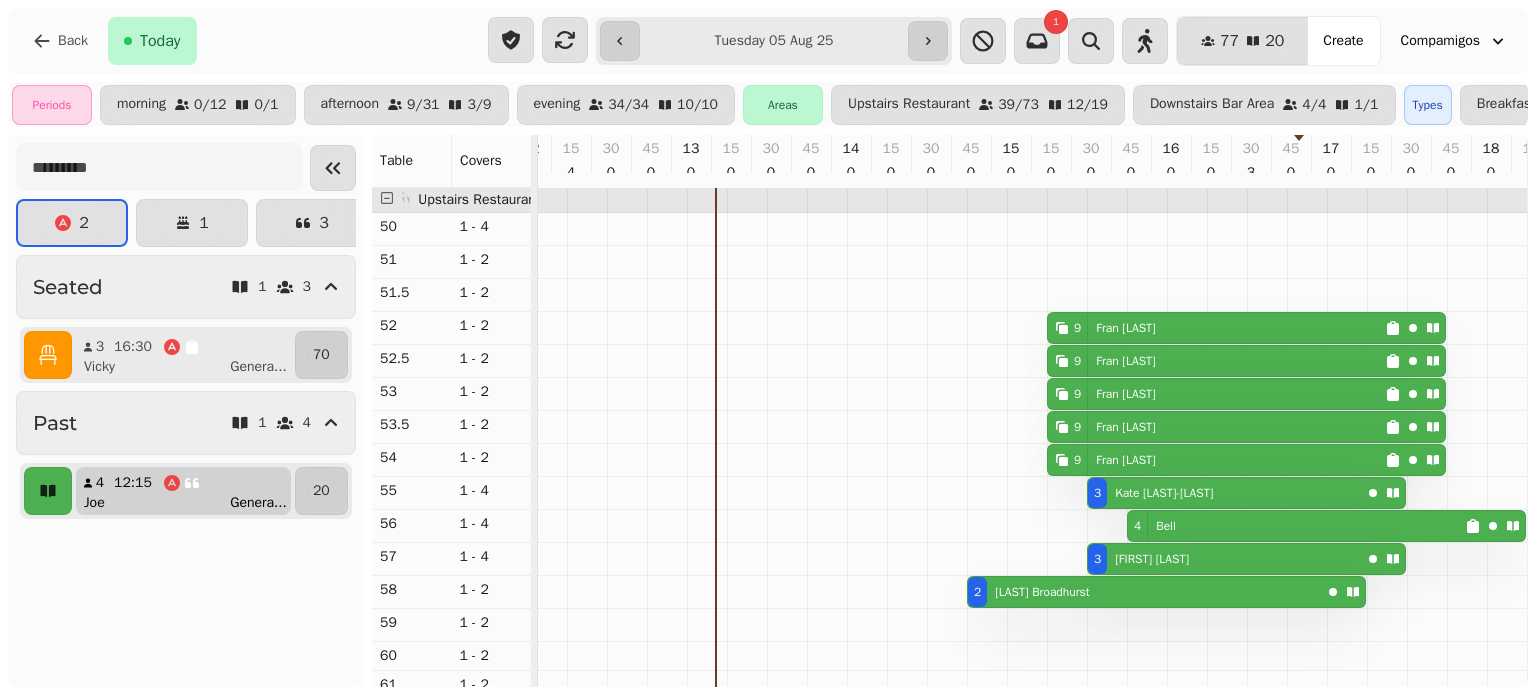 select on "**********" 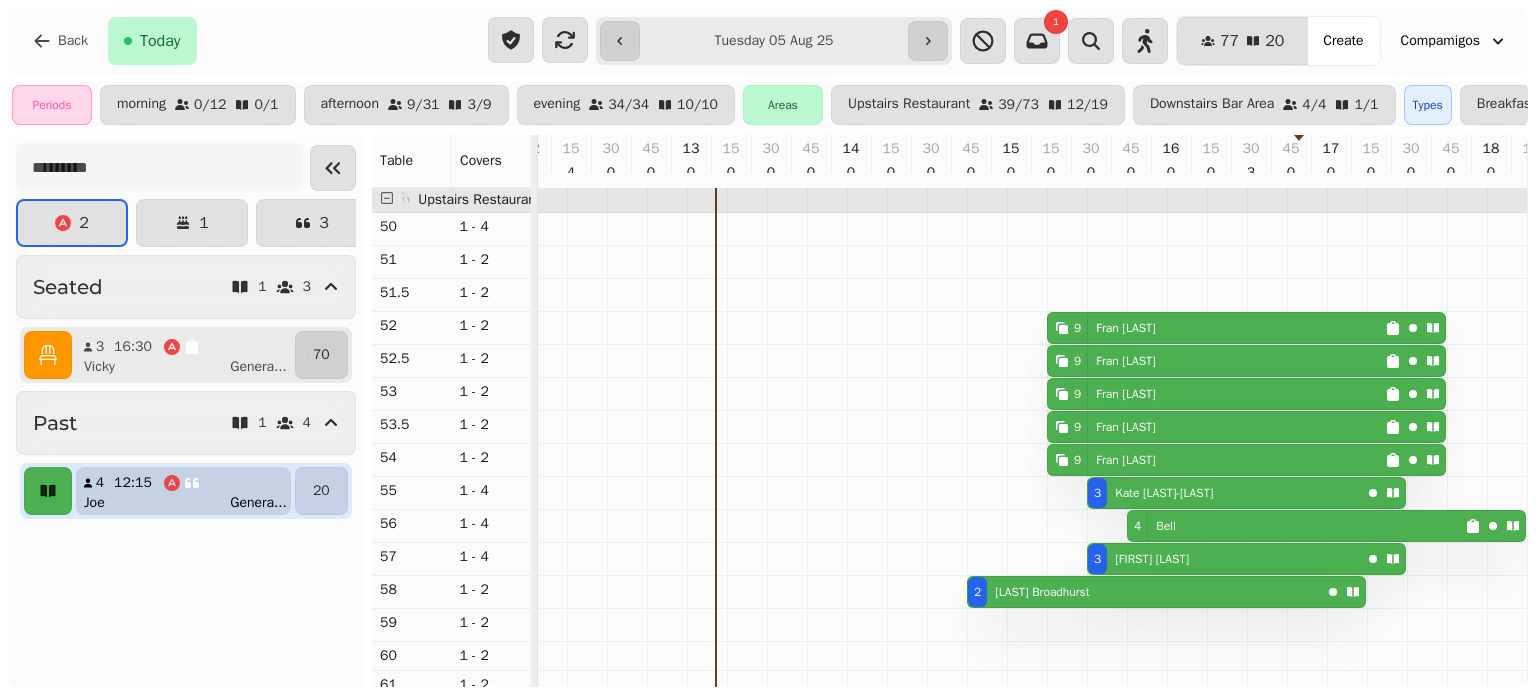 scroll, scrollTop: 0, scrollLeft: 347, axis: horizontal 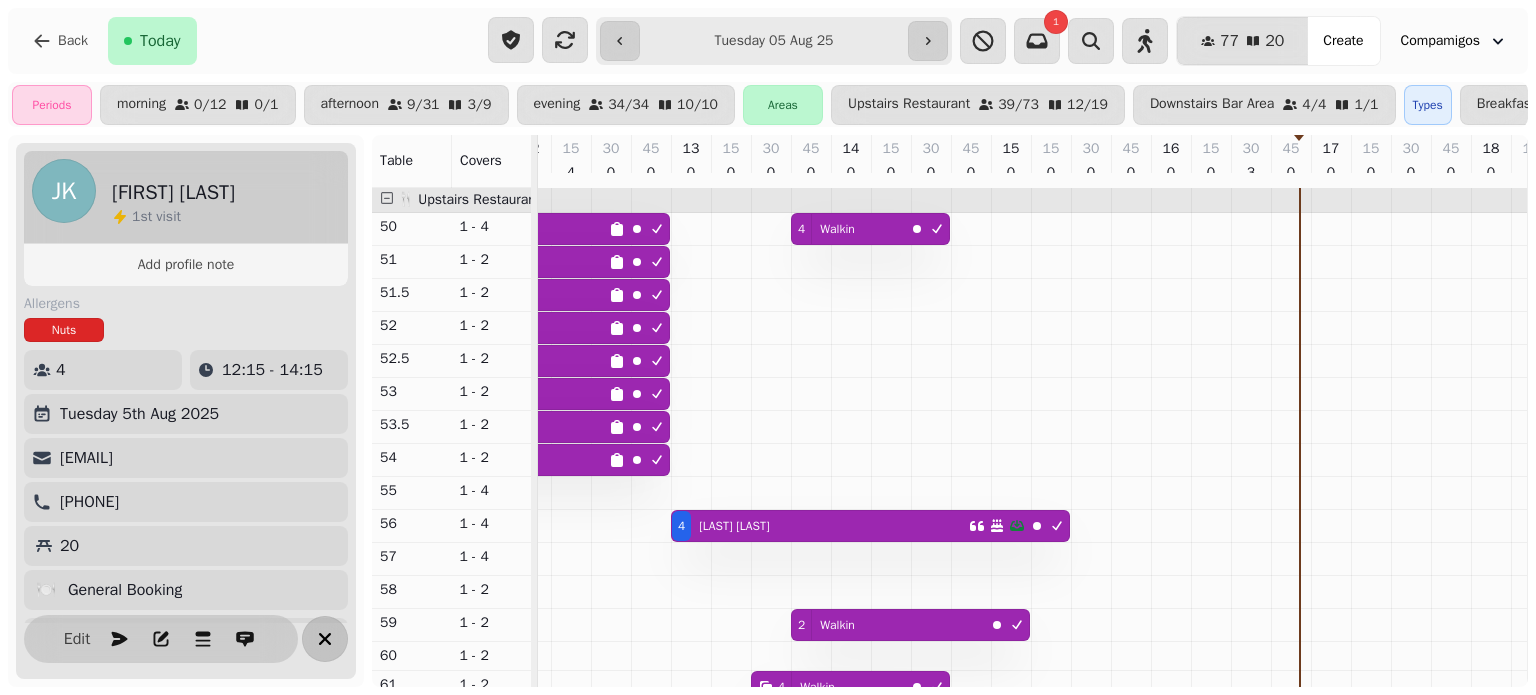 click 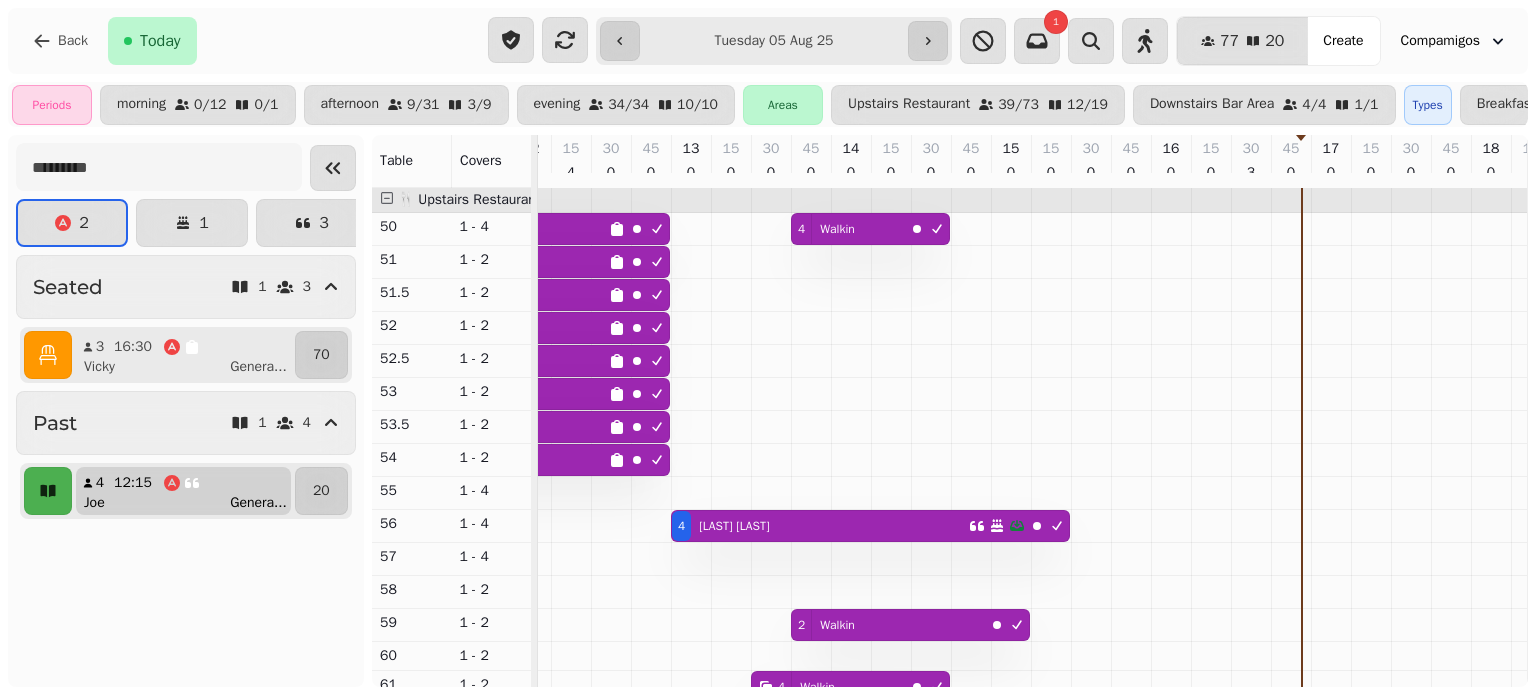 click on "Joe Genera ..." at bounding box center (191, 503) 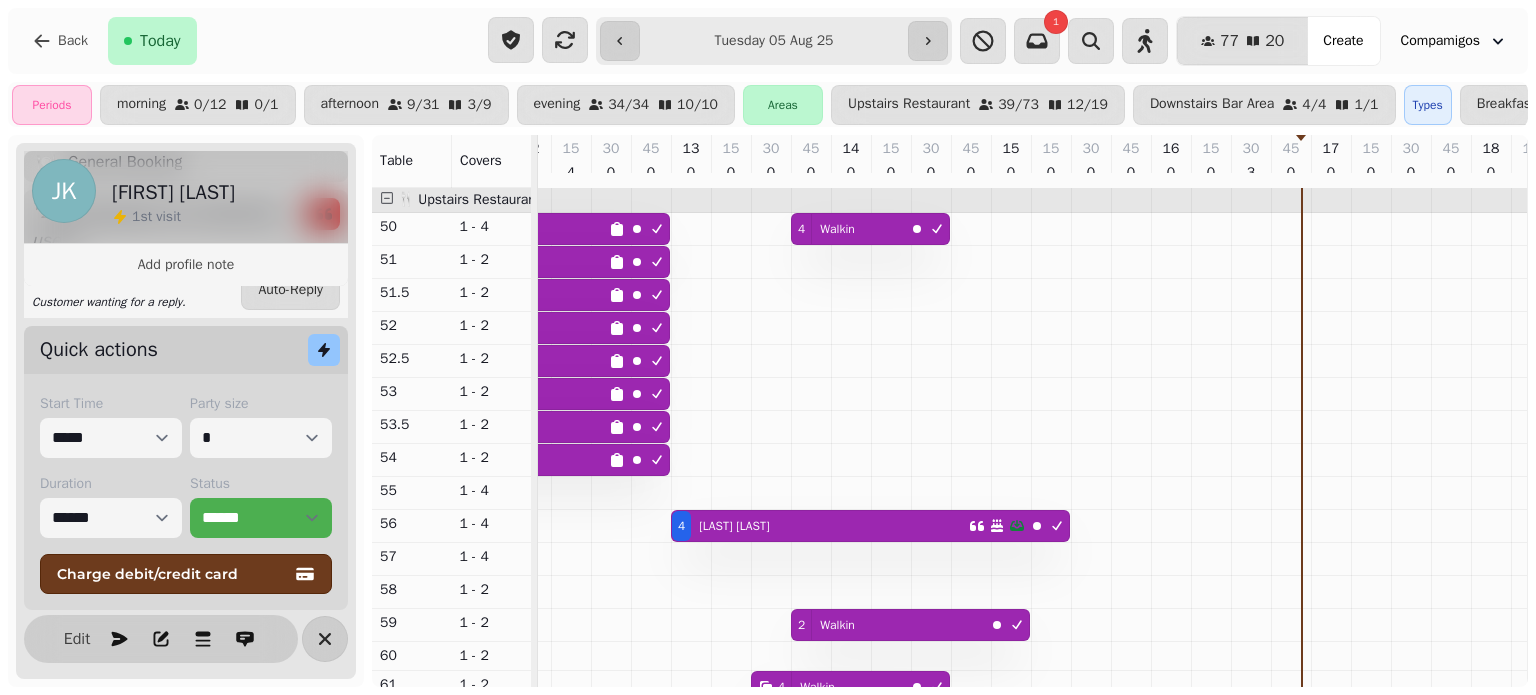 scroll, scrollTop: 441, scrollLeft: 0, axis: vertical 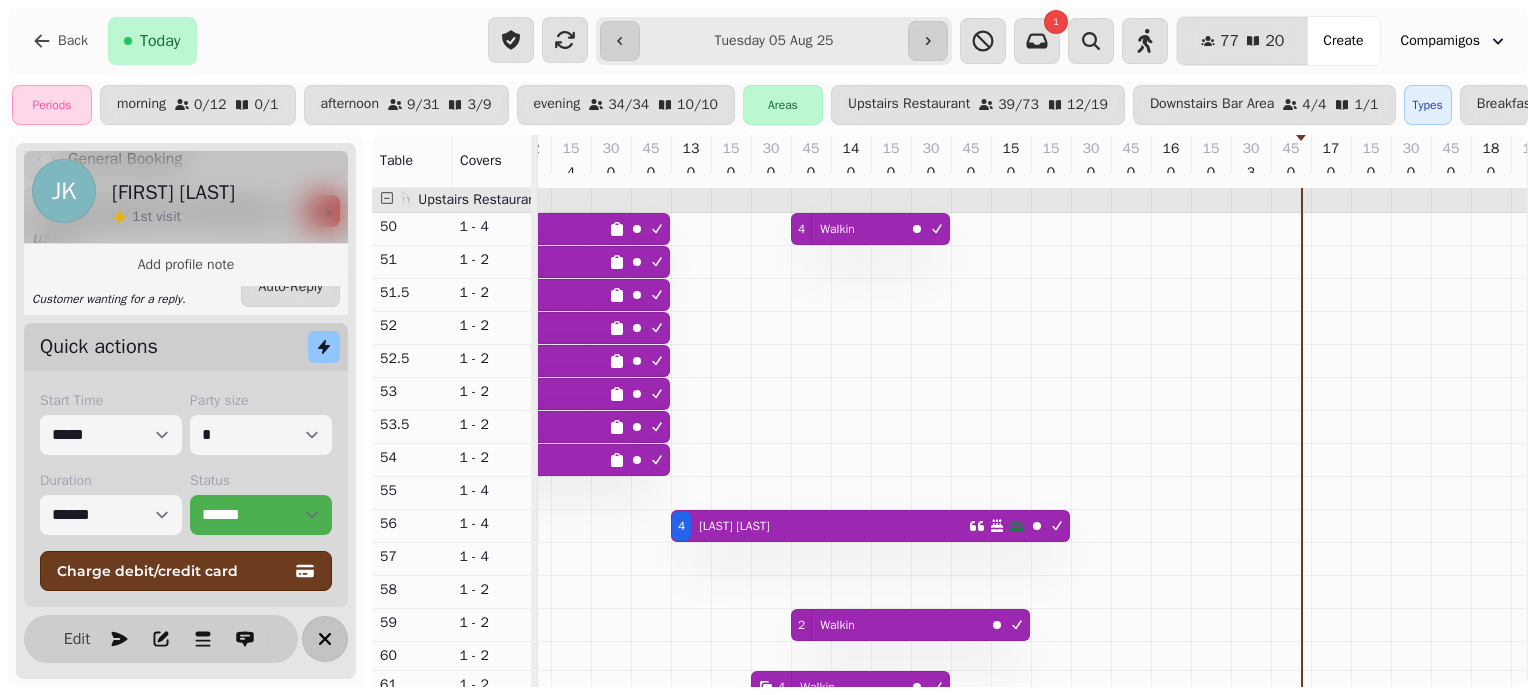 click 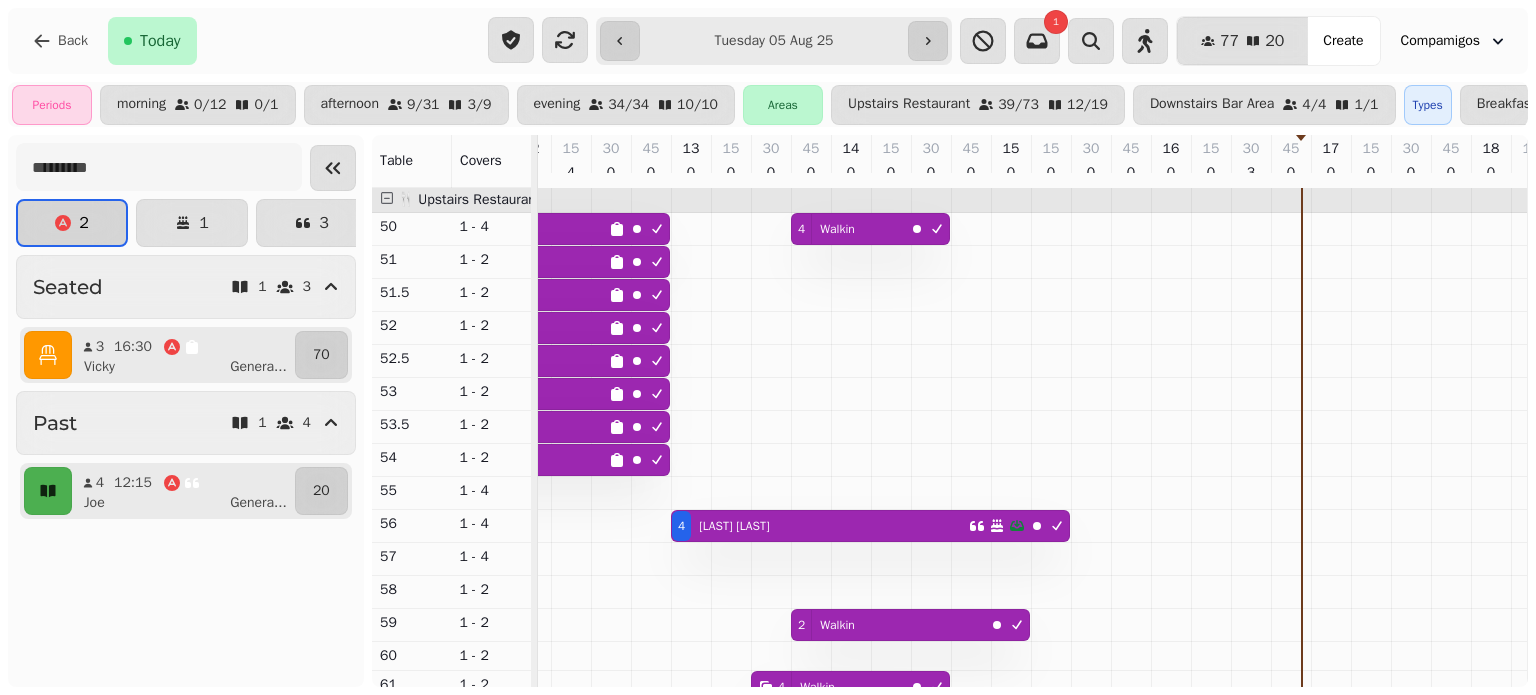 click on "2" at bounding box center (72, 223) 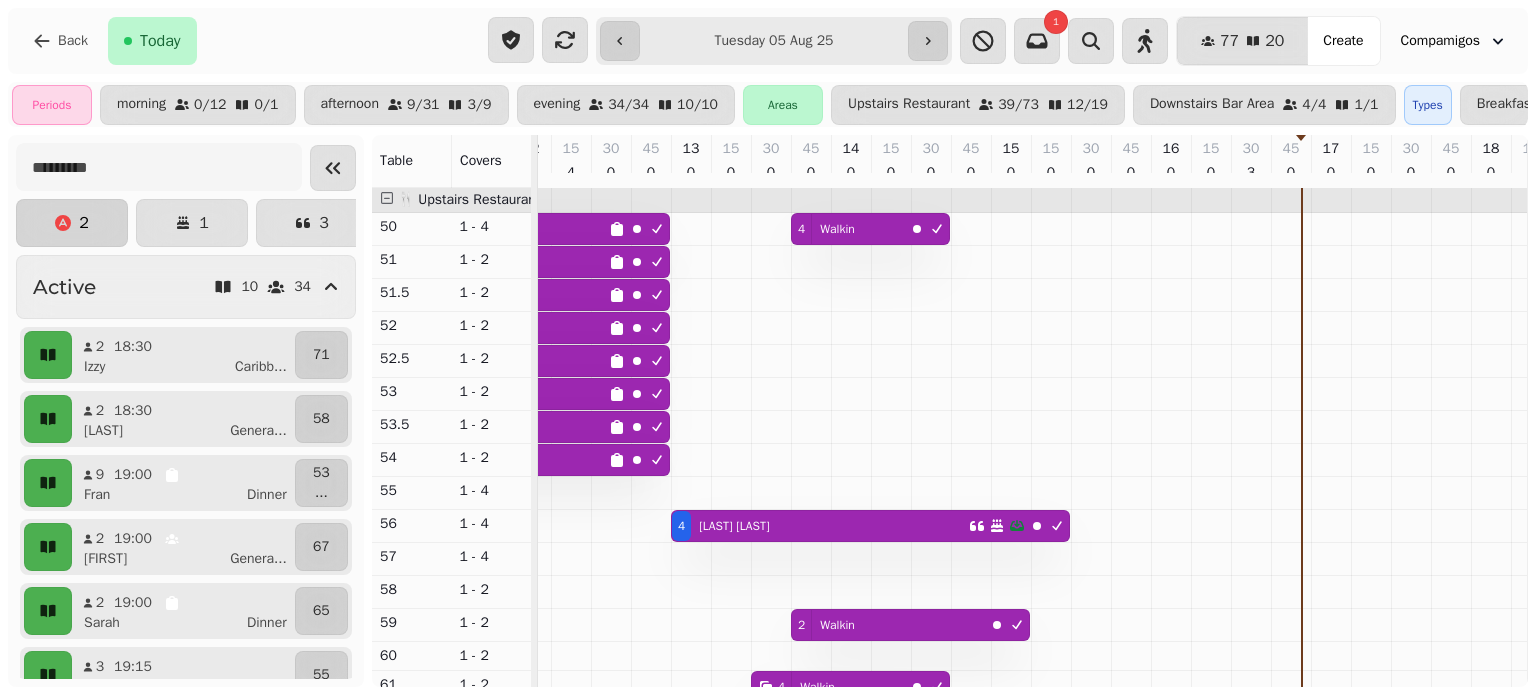 click on "2" at bounding box center [72, 223] 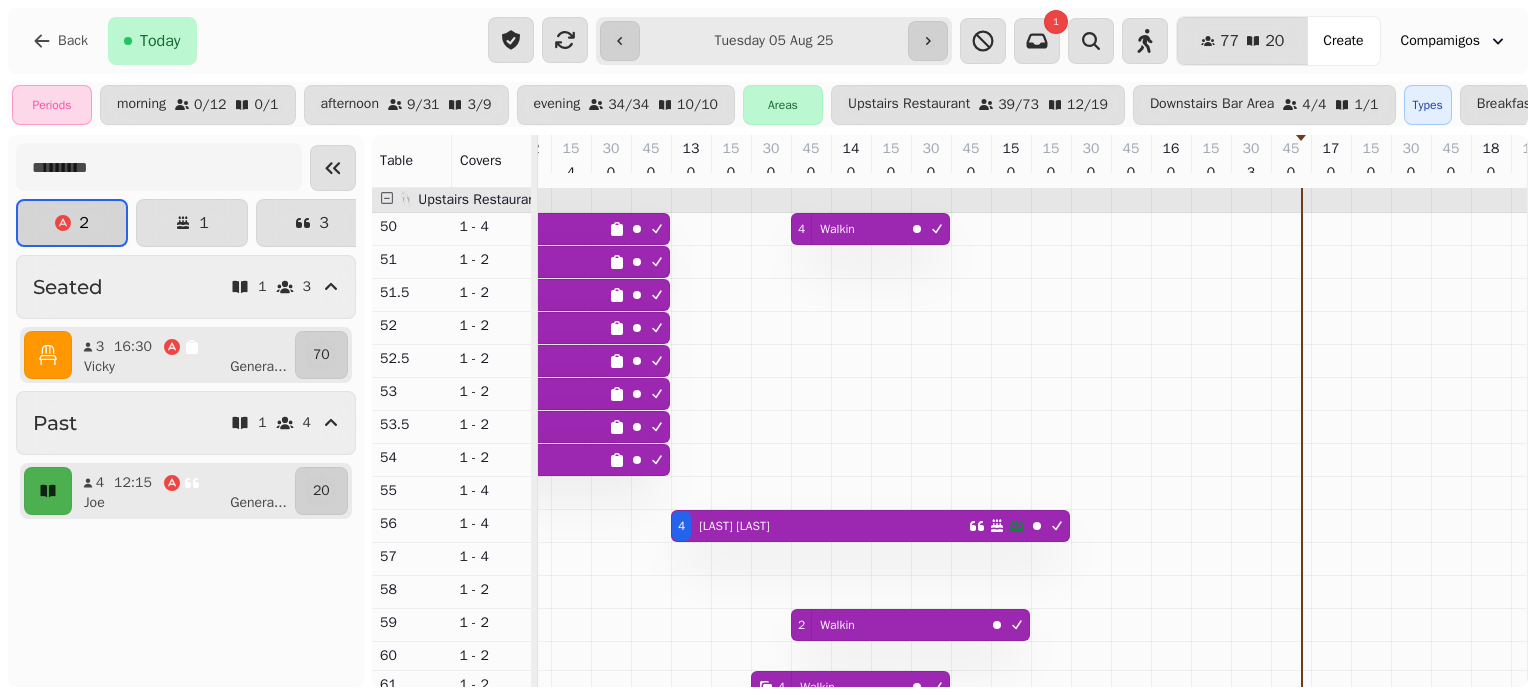 click on "2" at bounding box center (84, 223) 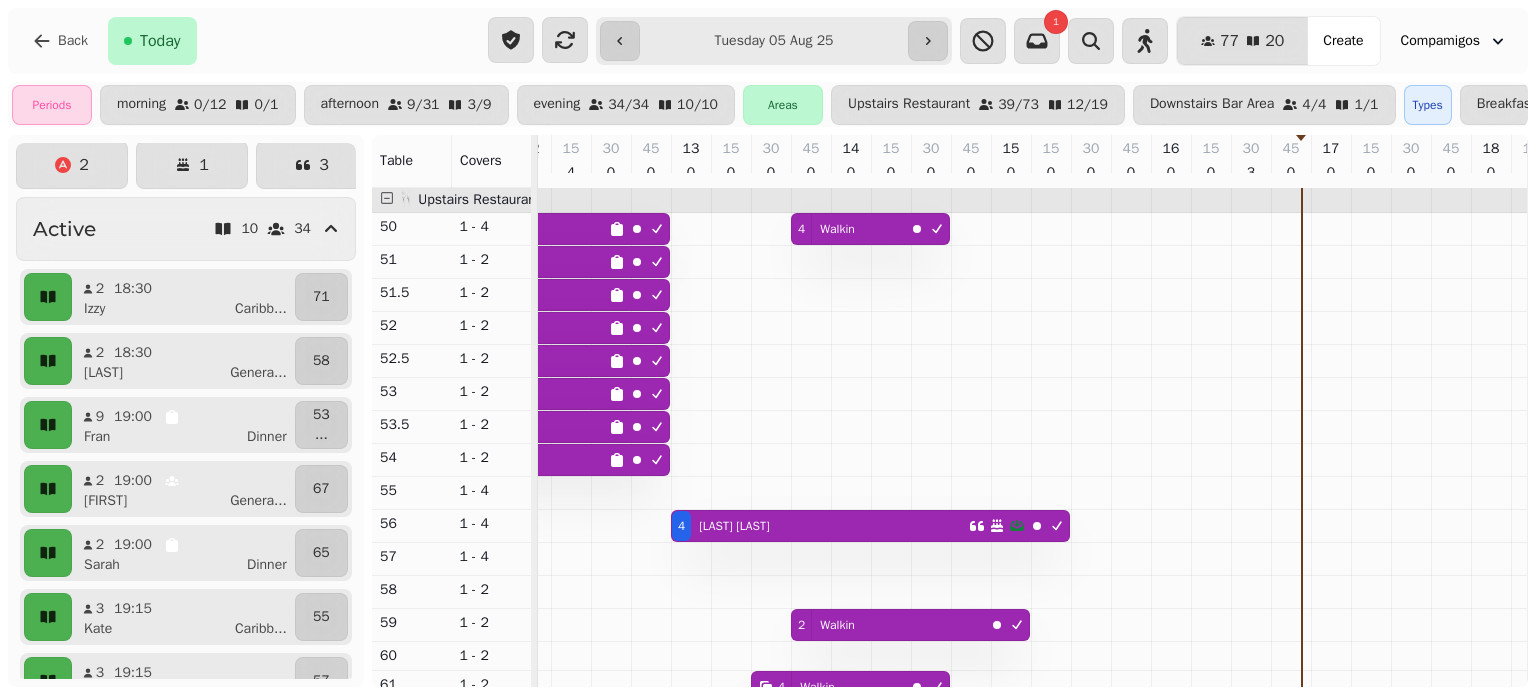 scroll, scrollTop: 0, scrollLeft: 0, axis: both 